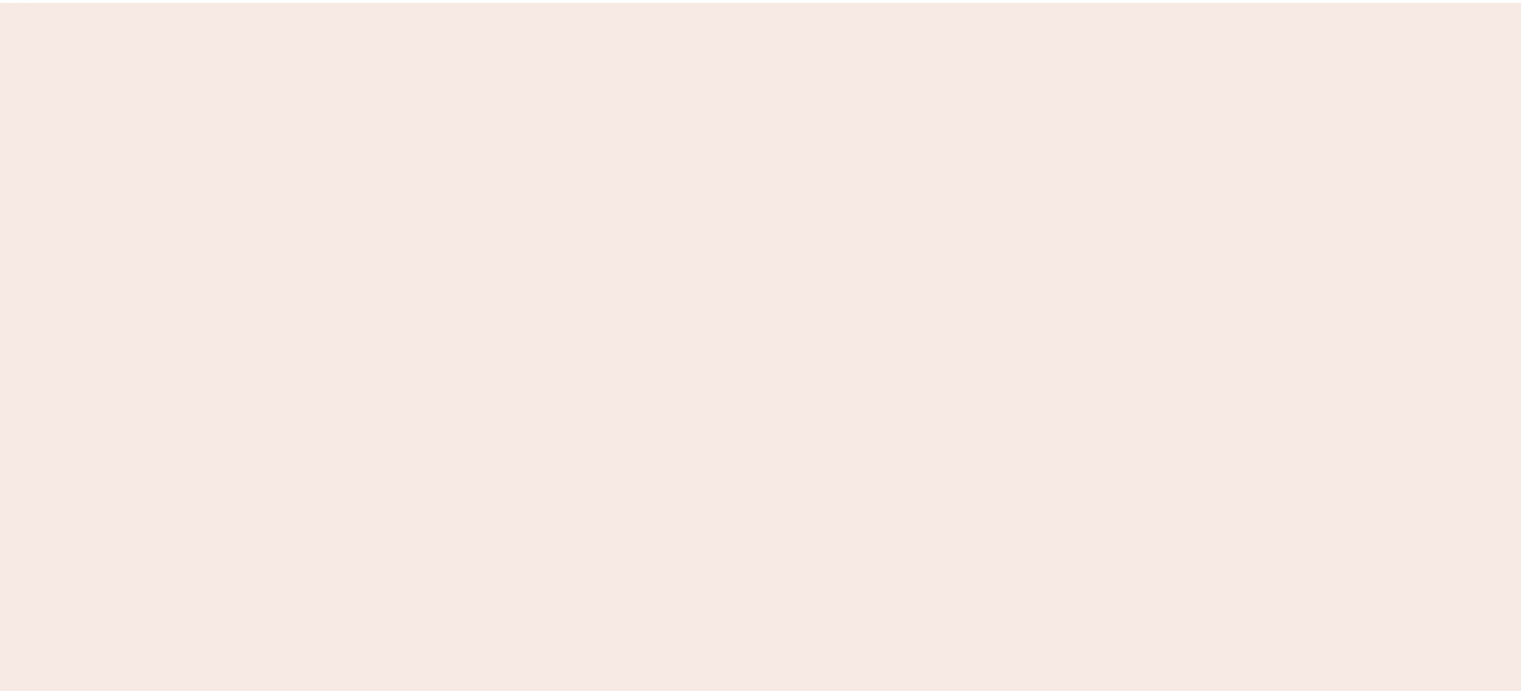 scroll, scrollTop: 0, scrollLeft: 0, axis: both 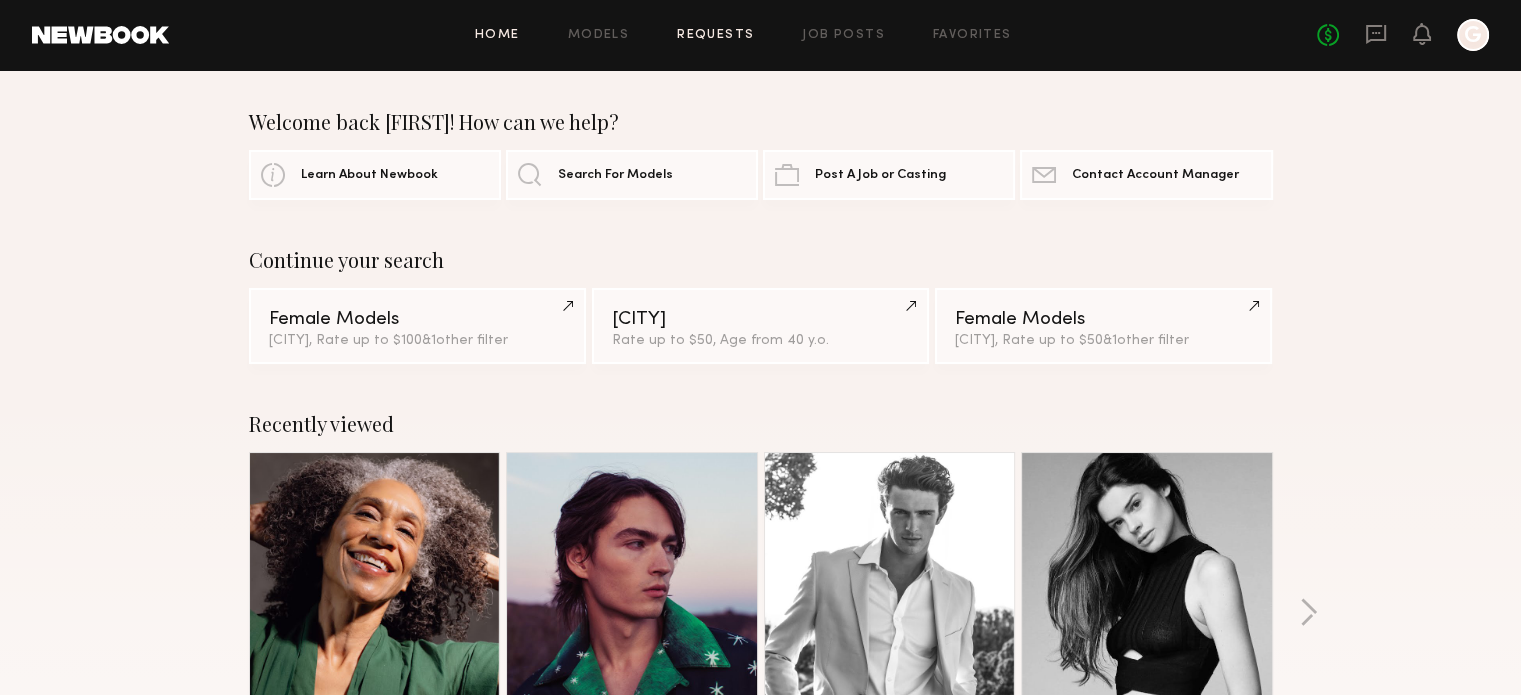 click on "Requests" 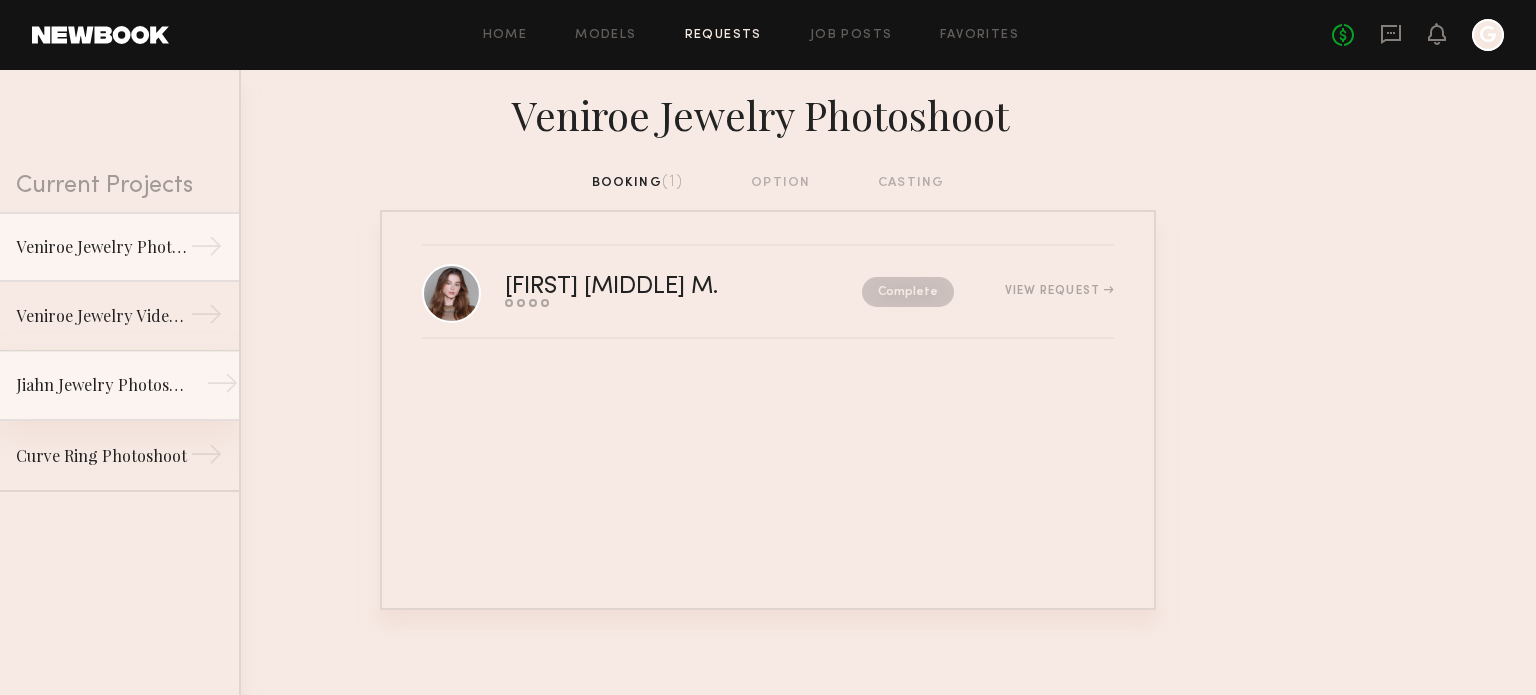 click on "Jiahn Jewelry Photoshoot" 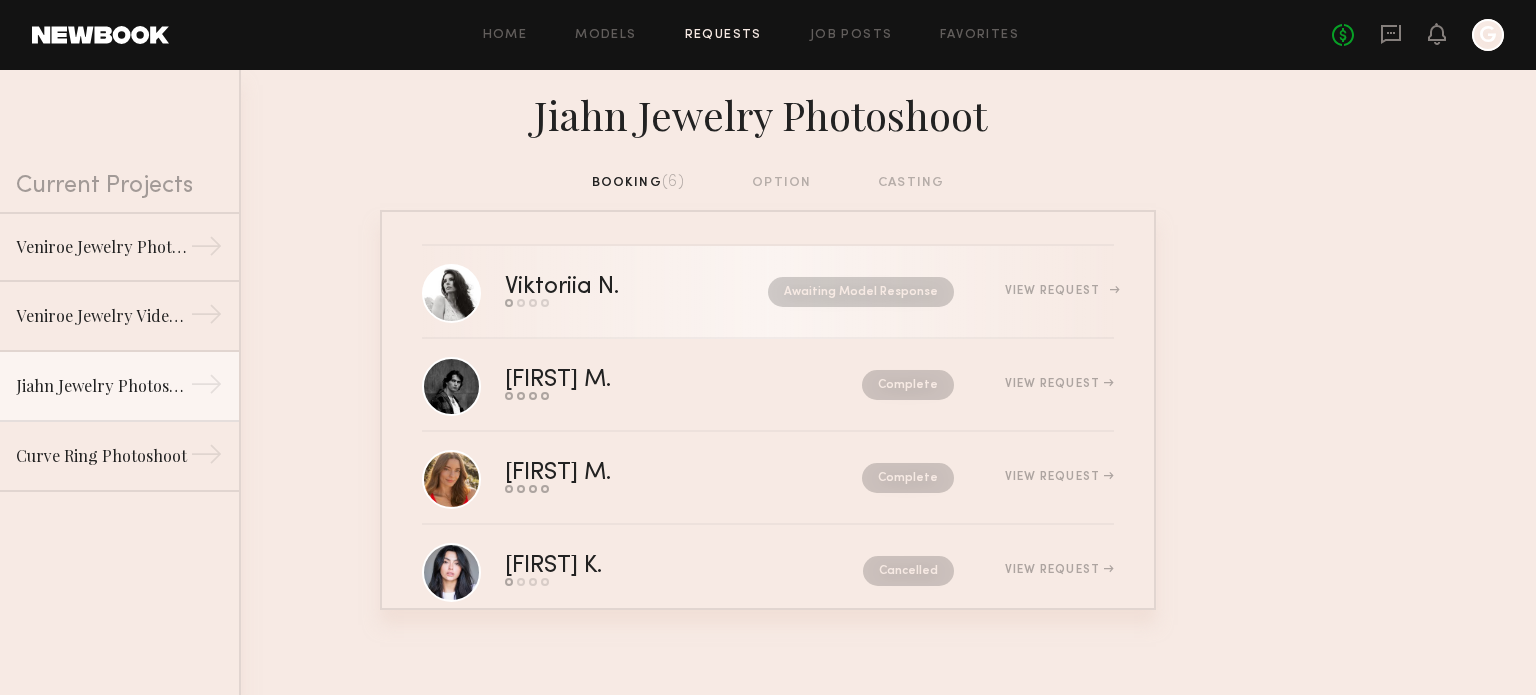 click on "[LAST] N. Send request Model response Review hours worked Pay model Awaiting Model Response View Request" 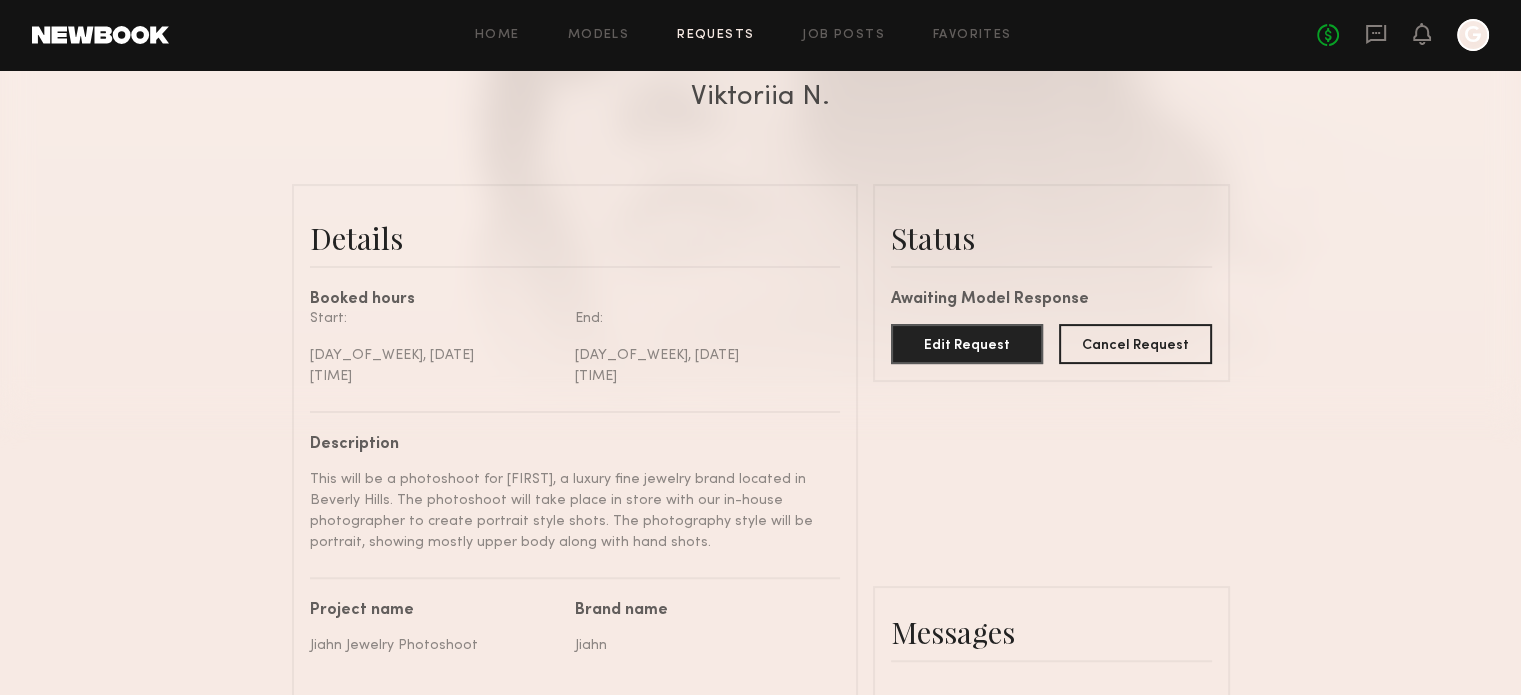 scroll, scrollTop: 100, scrollLeft: 0, axis: vertical 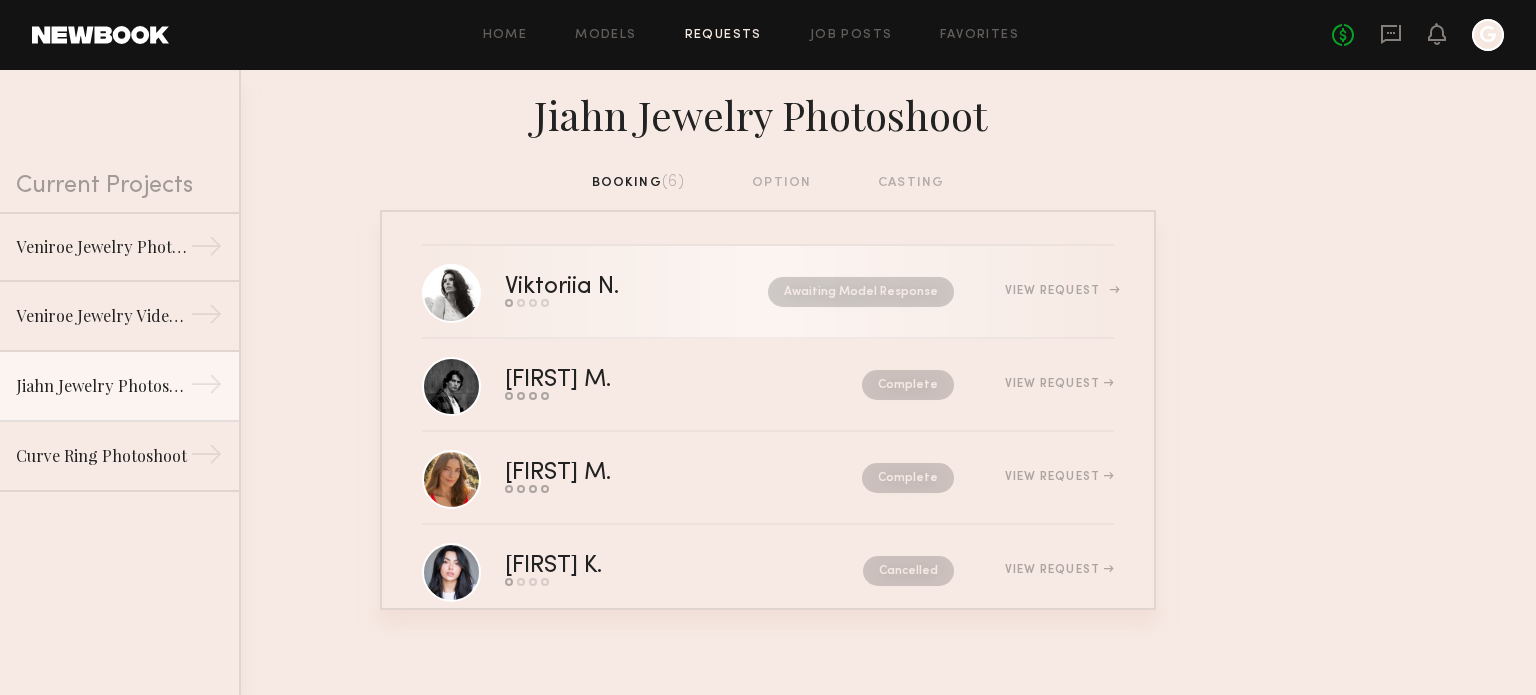 click on "Viktoriia N." 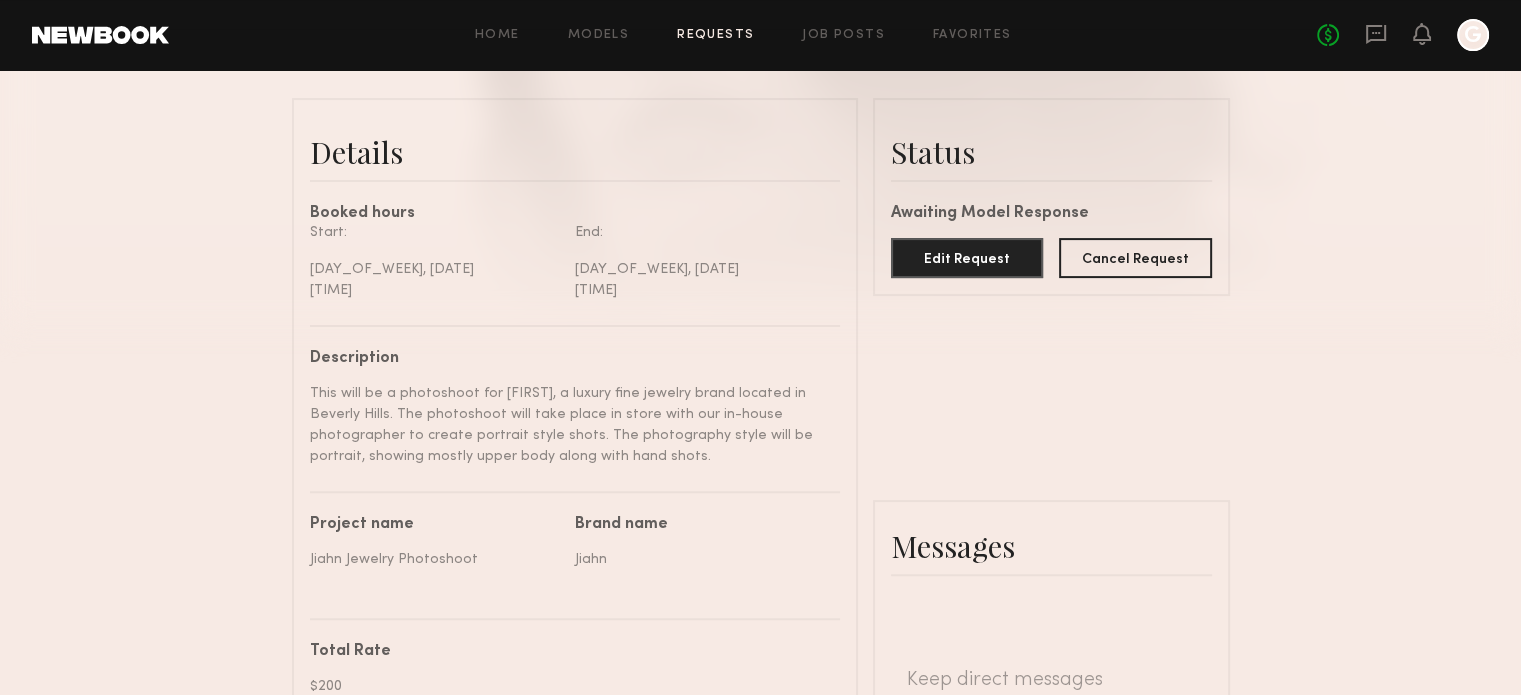 scroll, scrollTop: 500, scrollLeft: 0, axis: vertical 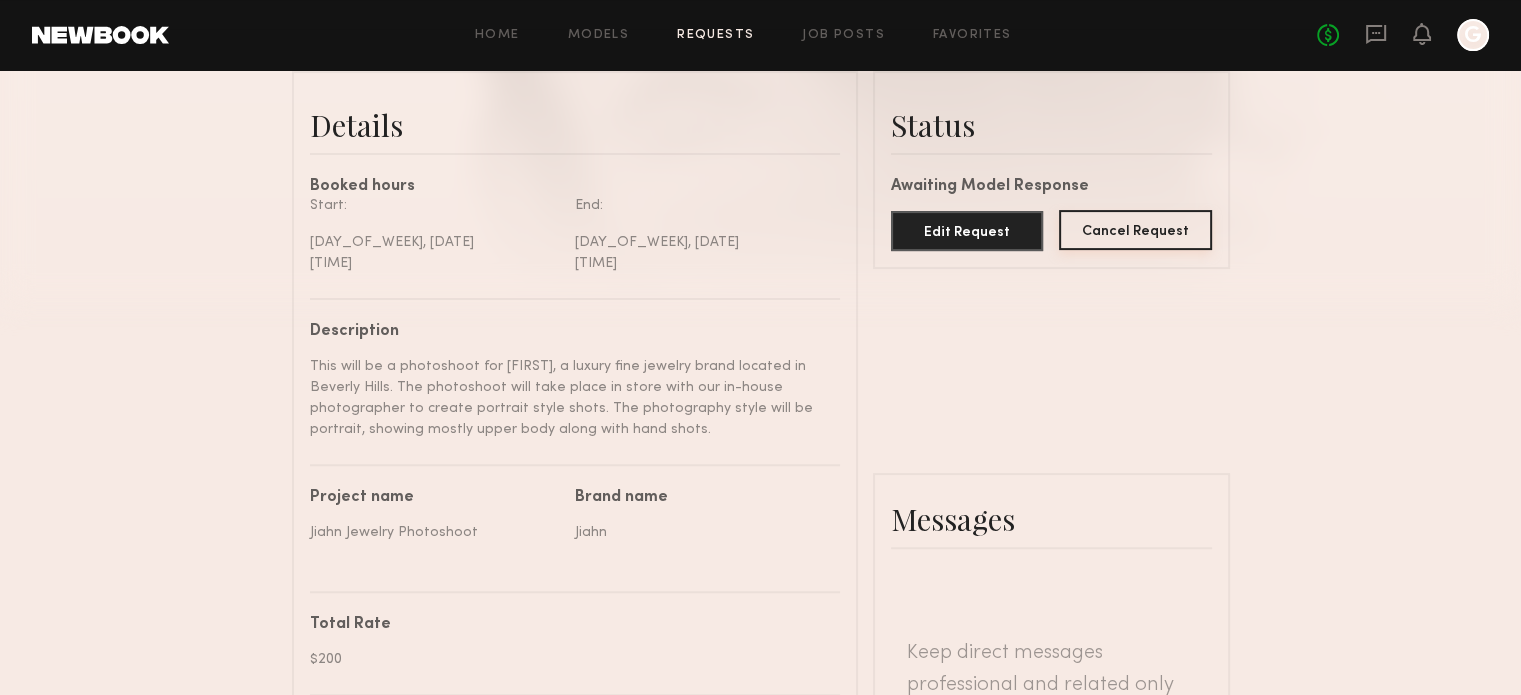 click on "Cancel Request" 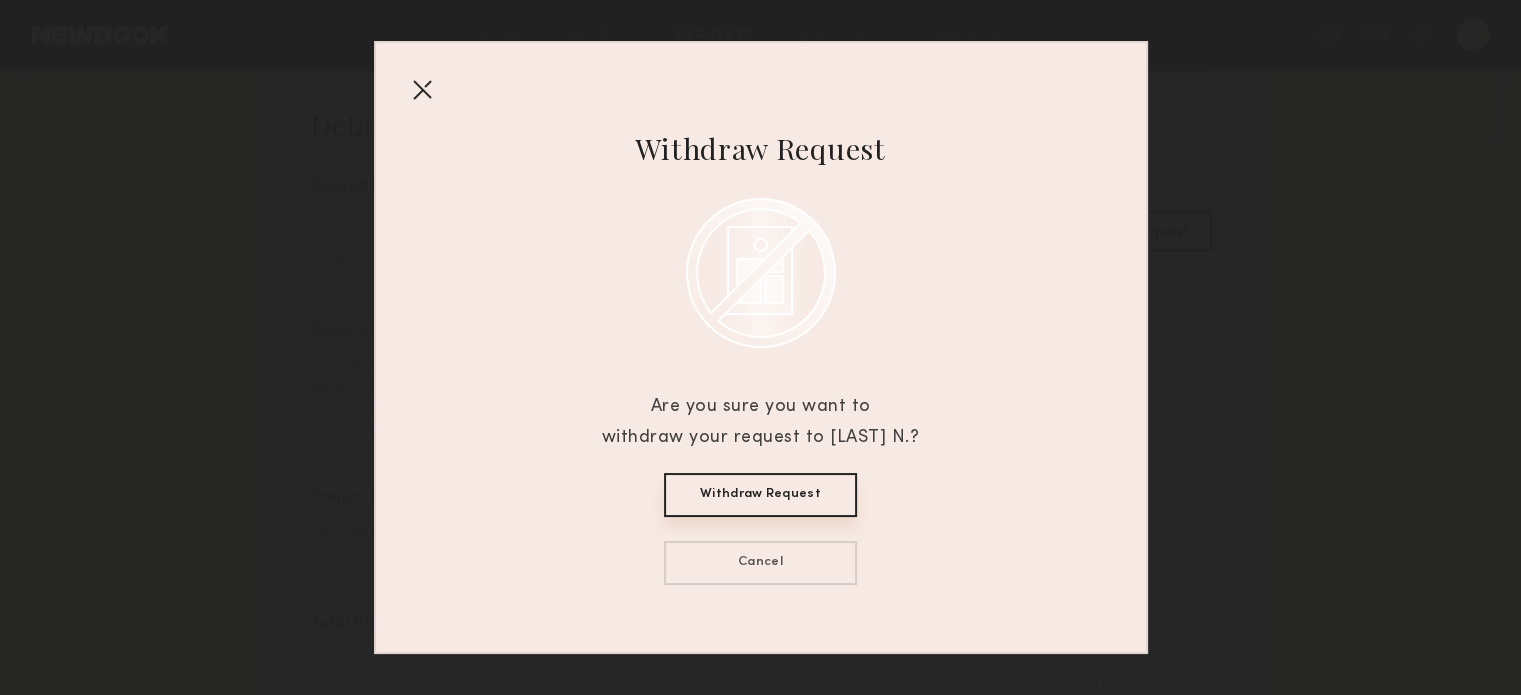 drag, startPoint x: 653, startPoint y: 406, endPoint x: 962, endPoint y: 457, distance: 313.18045 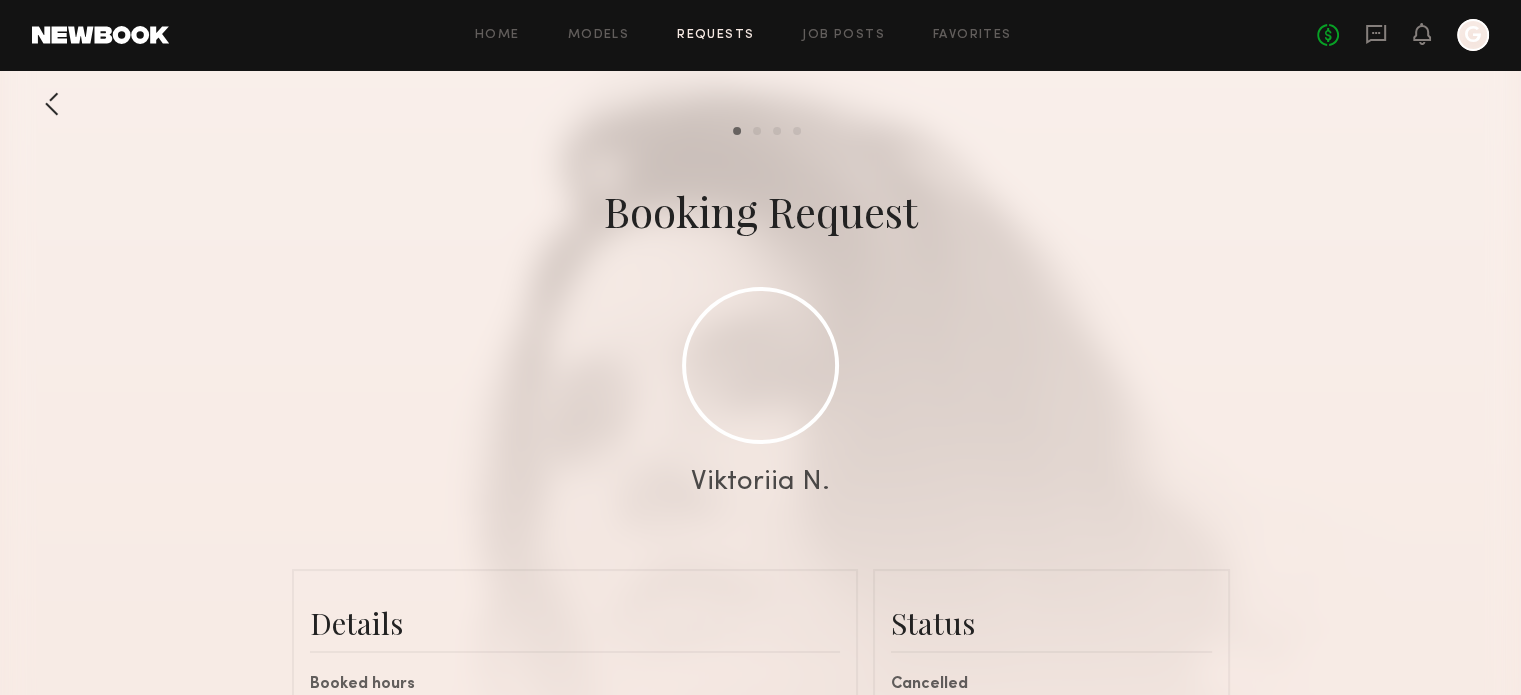 scroll, scrollTop: 0, scrollLeft: 0, axis: both 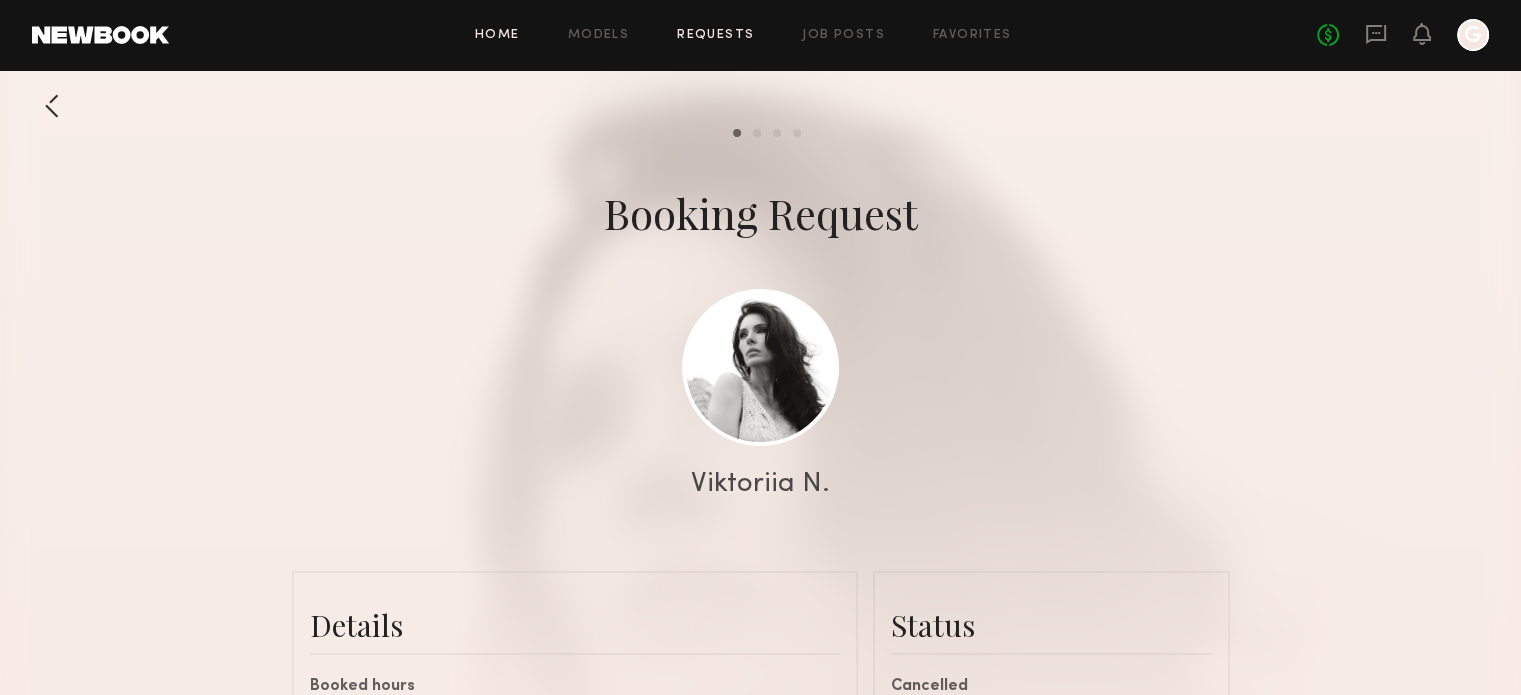 drag, startPoint x: 488, startPoint y: 47, endPoint x: 492, endPoint y: 35, distance: 12.649111 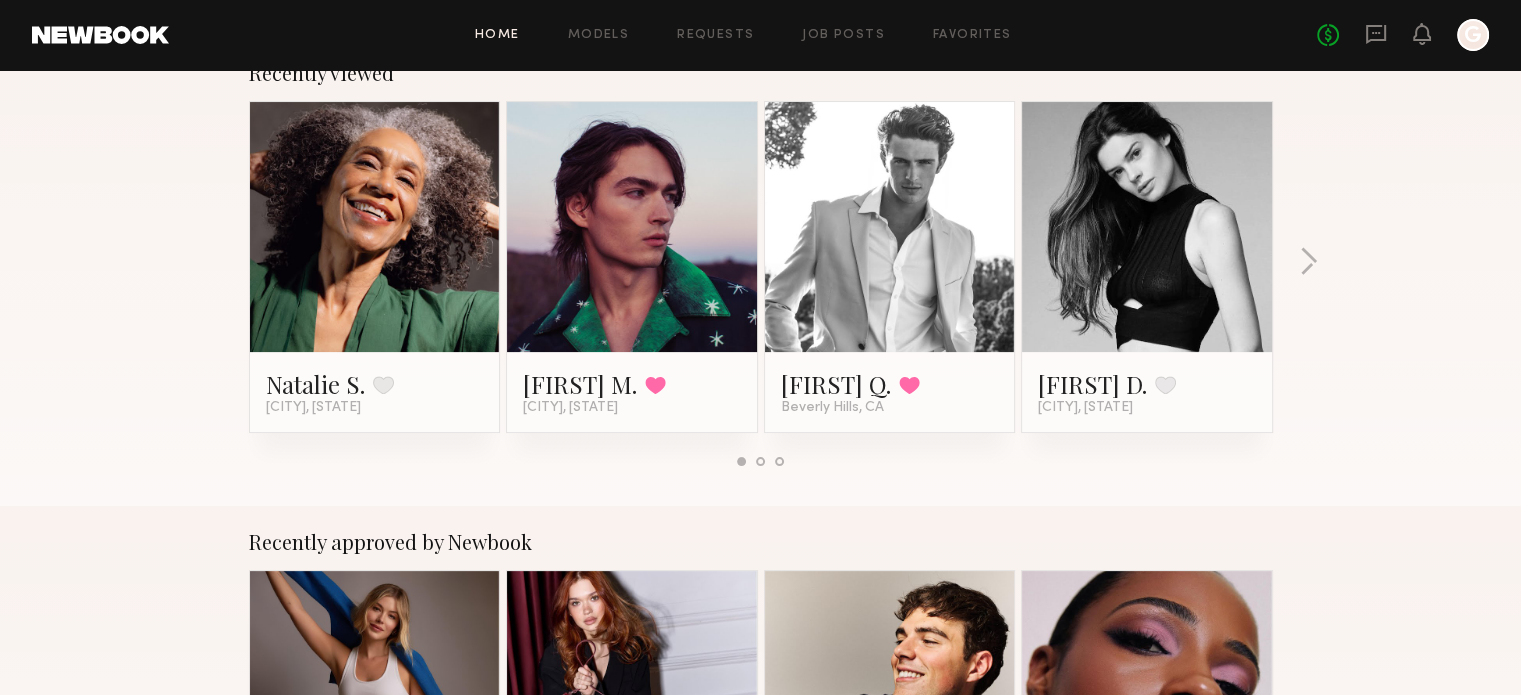 scroll, scrollTop: 400, scrollLeft: 0, axis: vertical 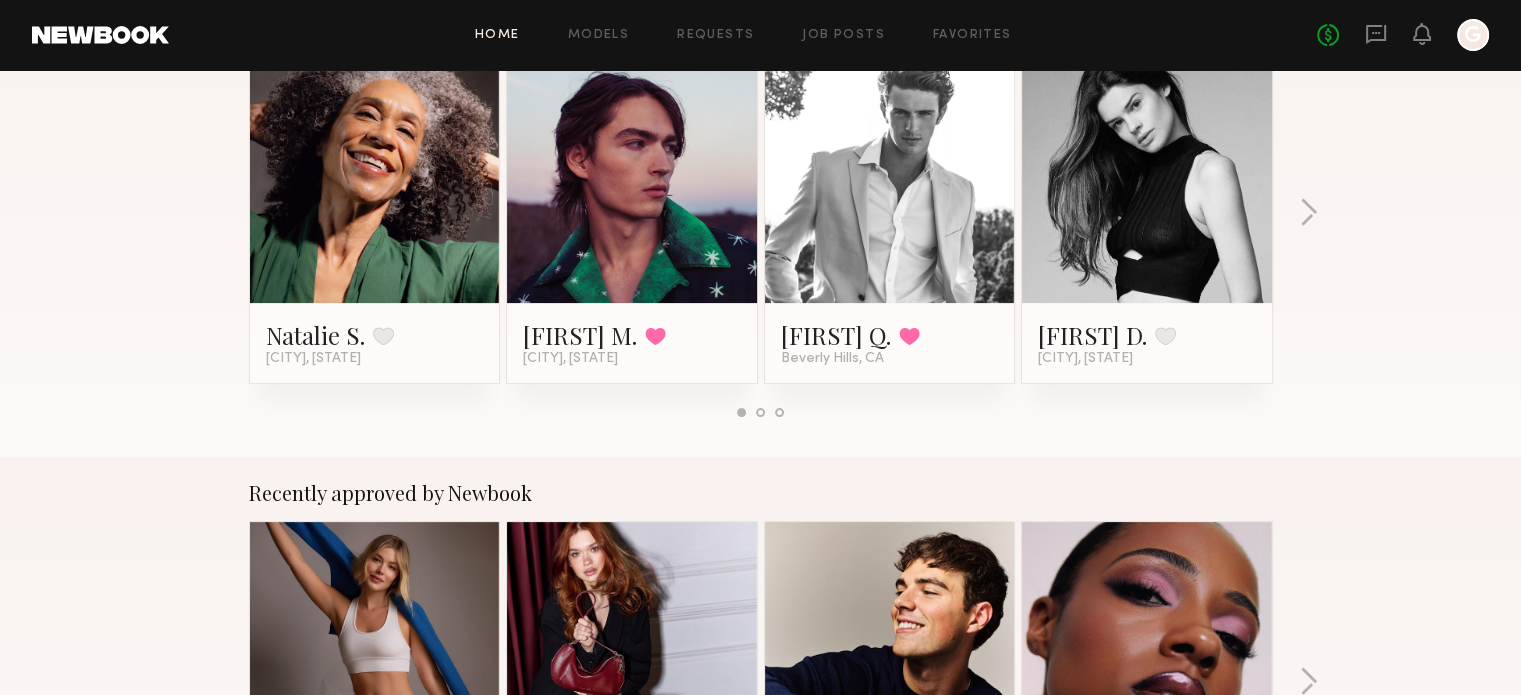 click on "Home Models Requests Job Posts Favorites Sign Out No fees up to $5,000 G" 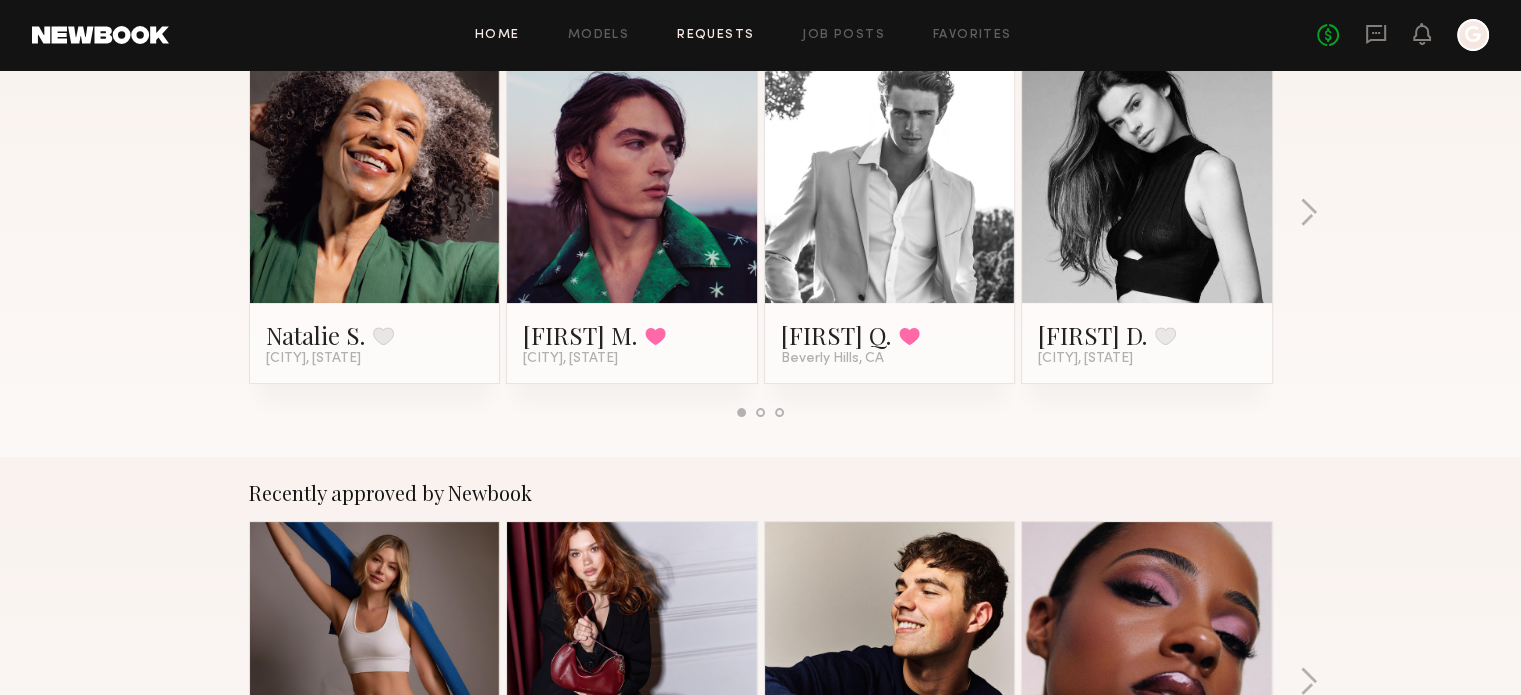 click on "Requests" 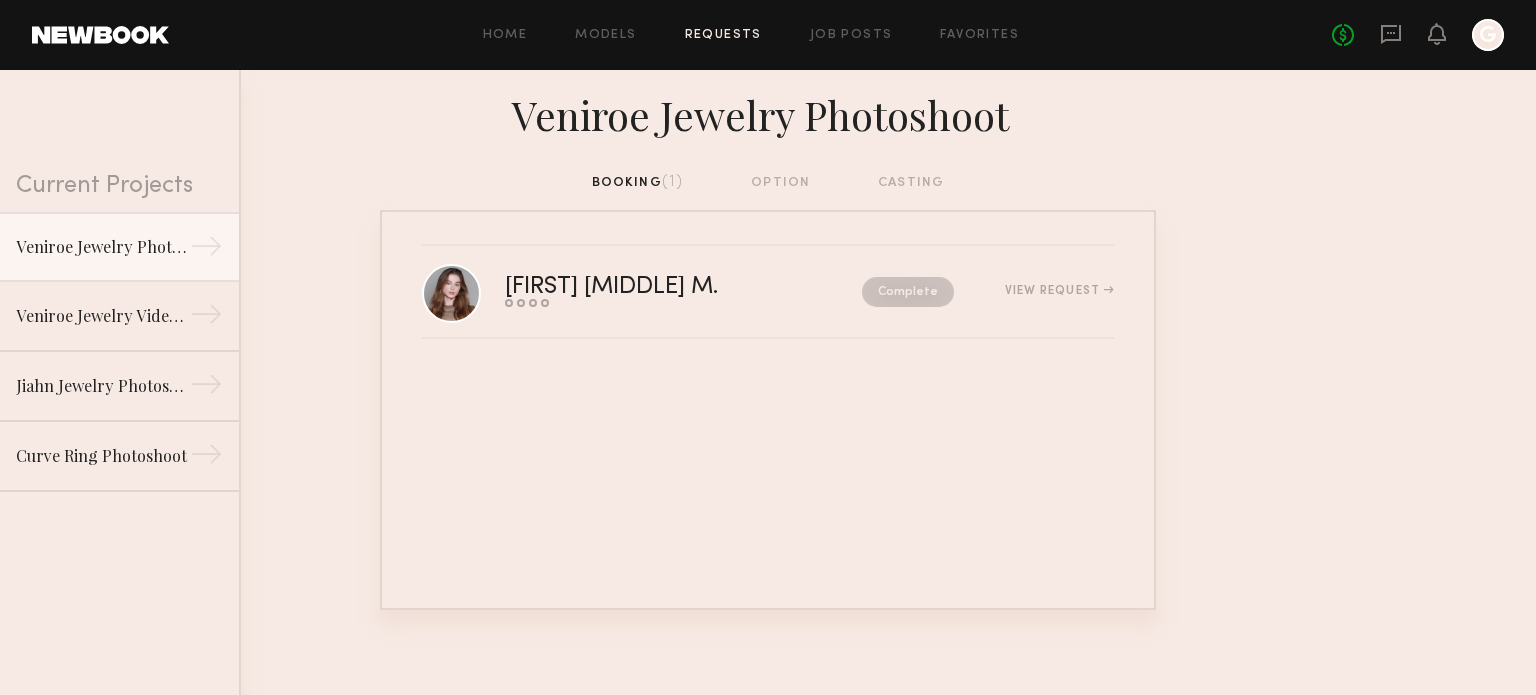 click on "Home Models Requests Job Posts Favorites Sign Out" 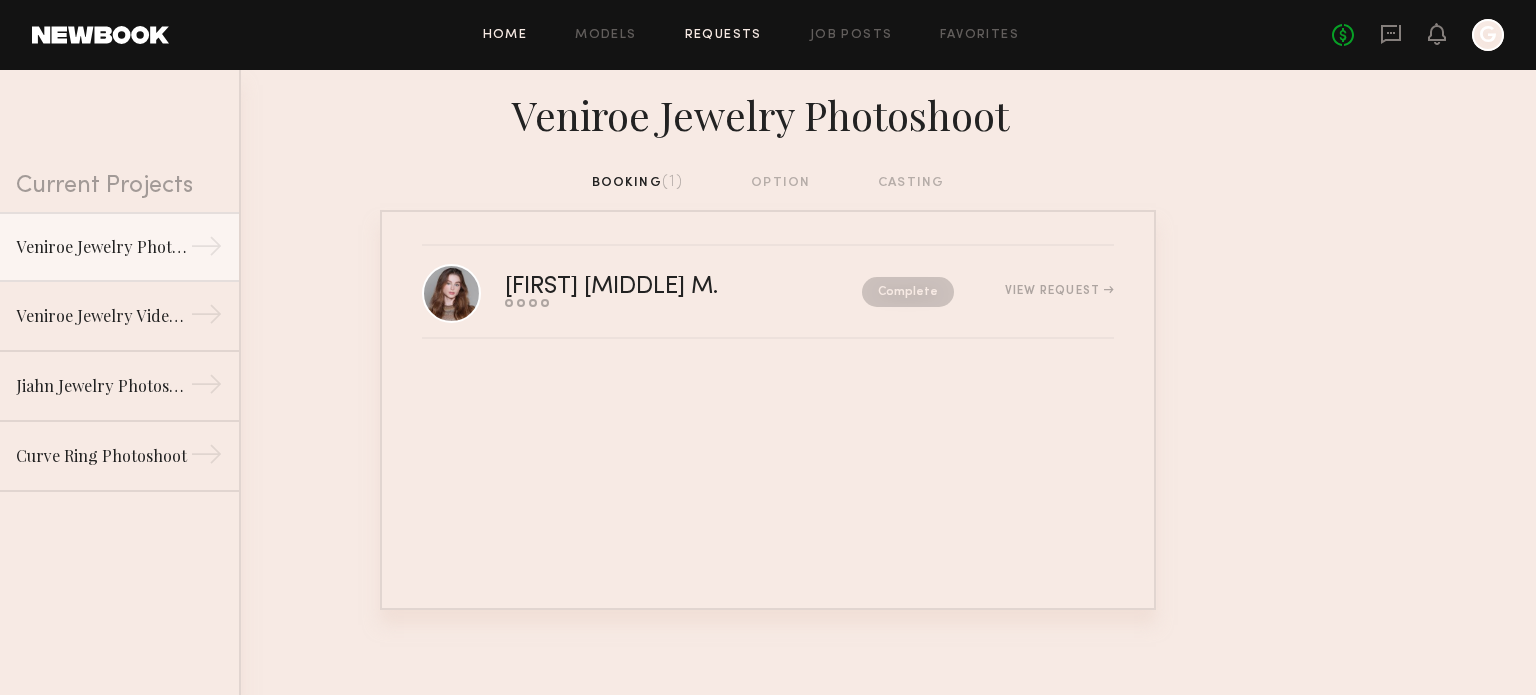 click on "Home" 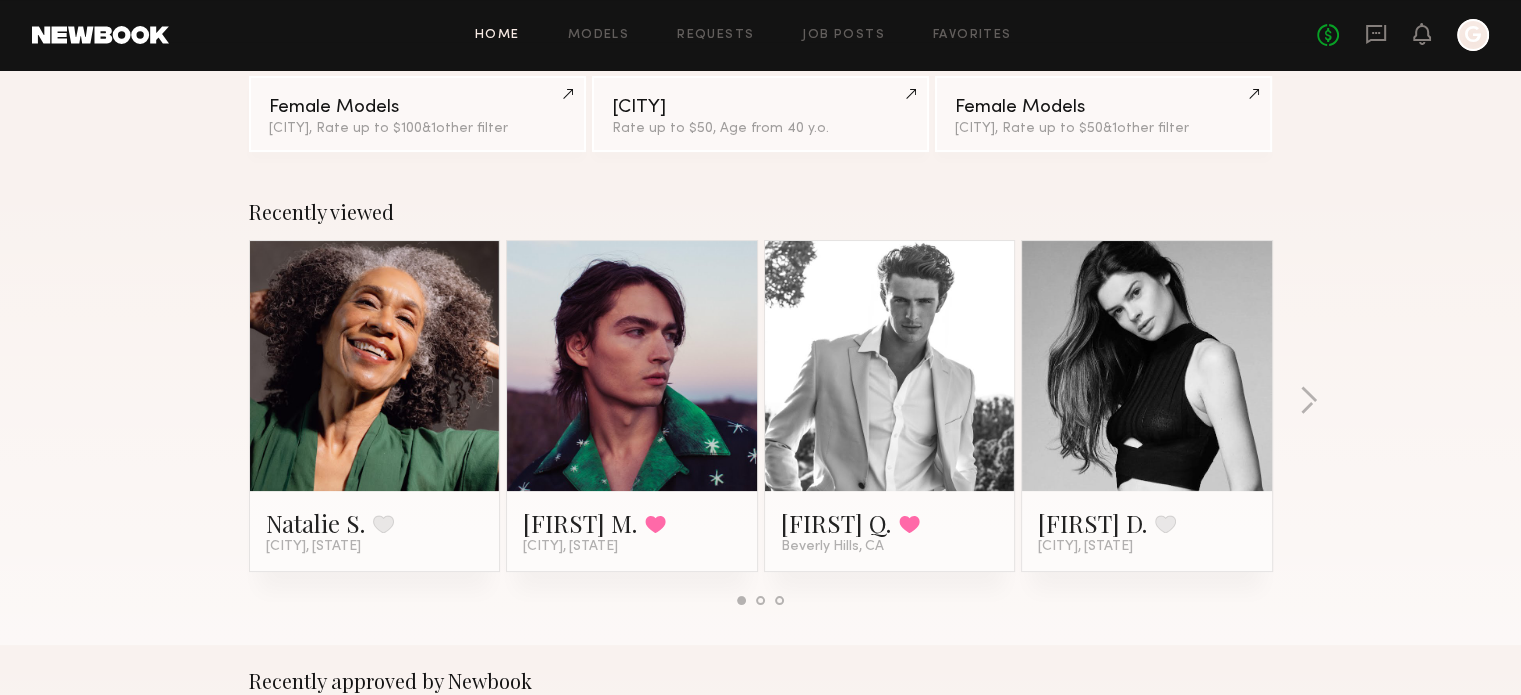 scroll, scrollTop: 0, scrollLeft: 0, axis: both 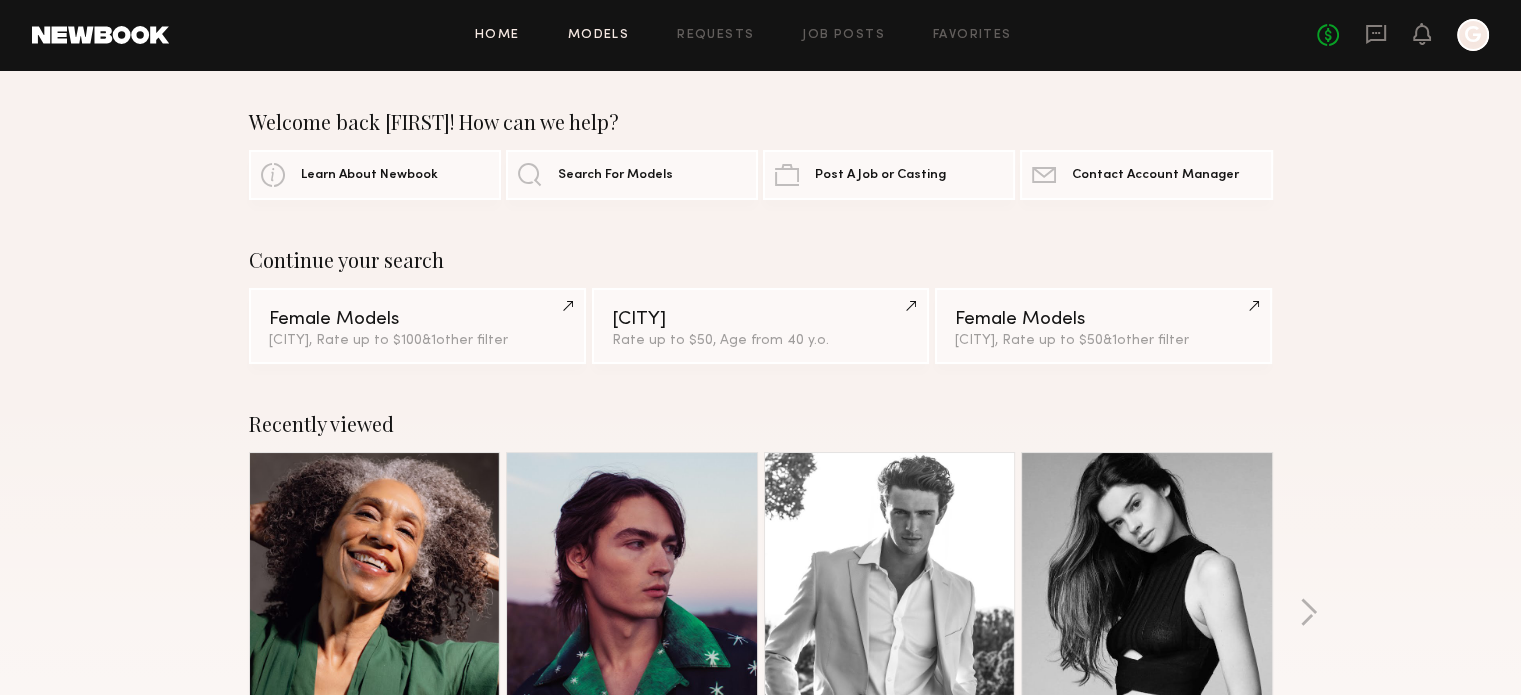 click on "Models" 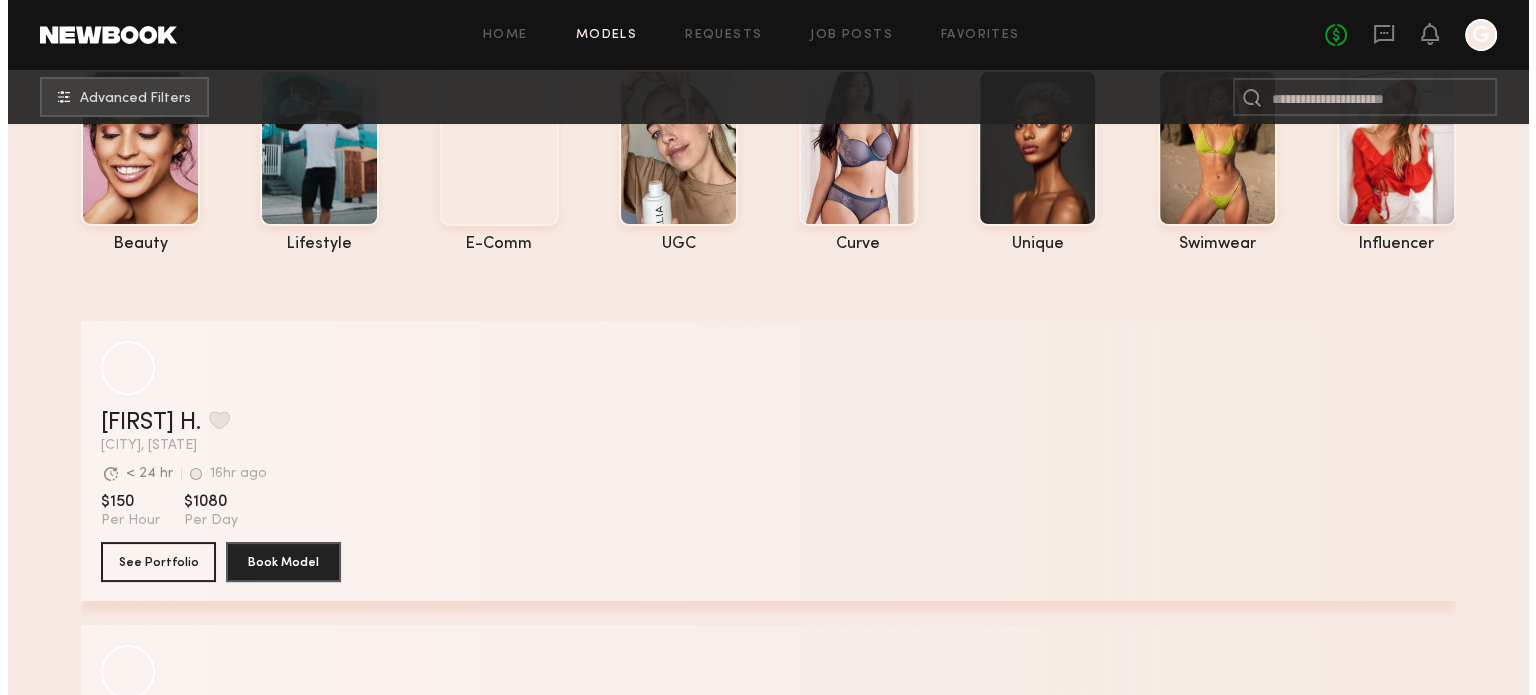 scroll, scrollTop: 0, scrollLeft: 0, axis: both 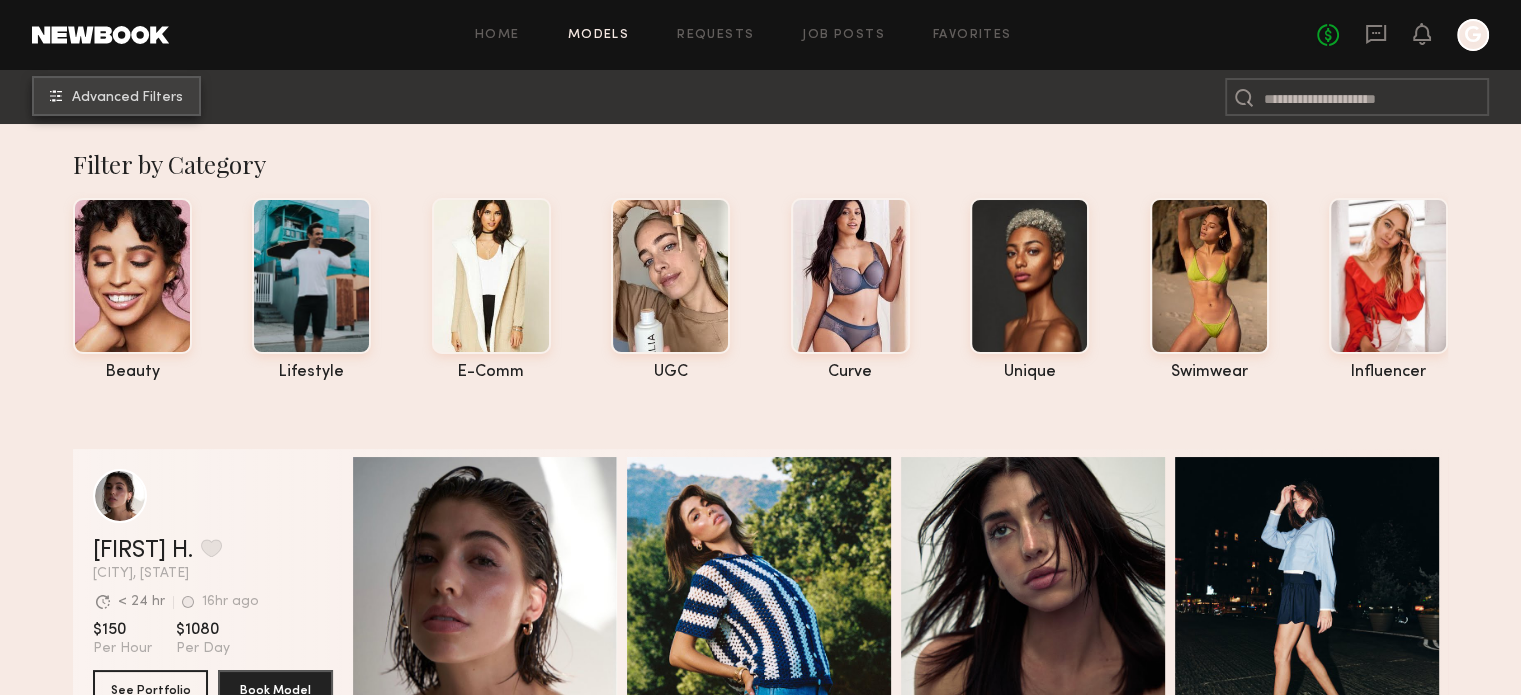 click on "Advanced Filters" 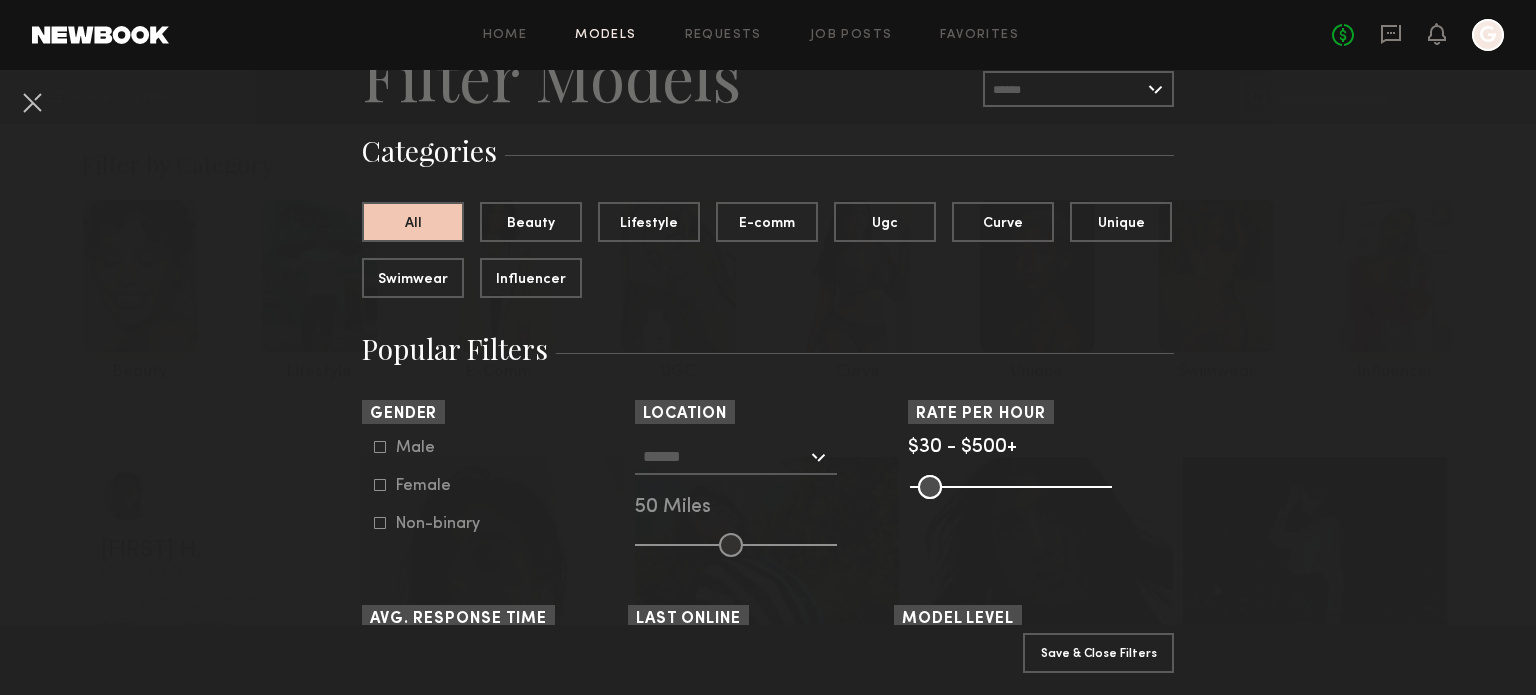 scroll, scrollTop: 100, scrollLeft: 0, axis: vertical 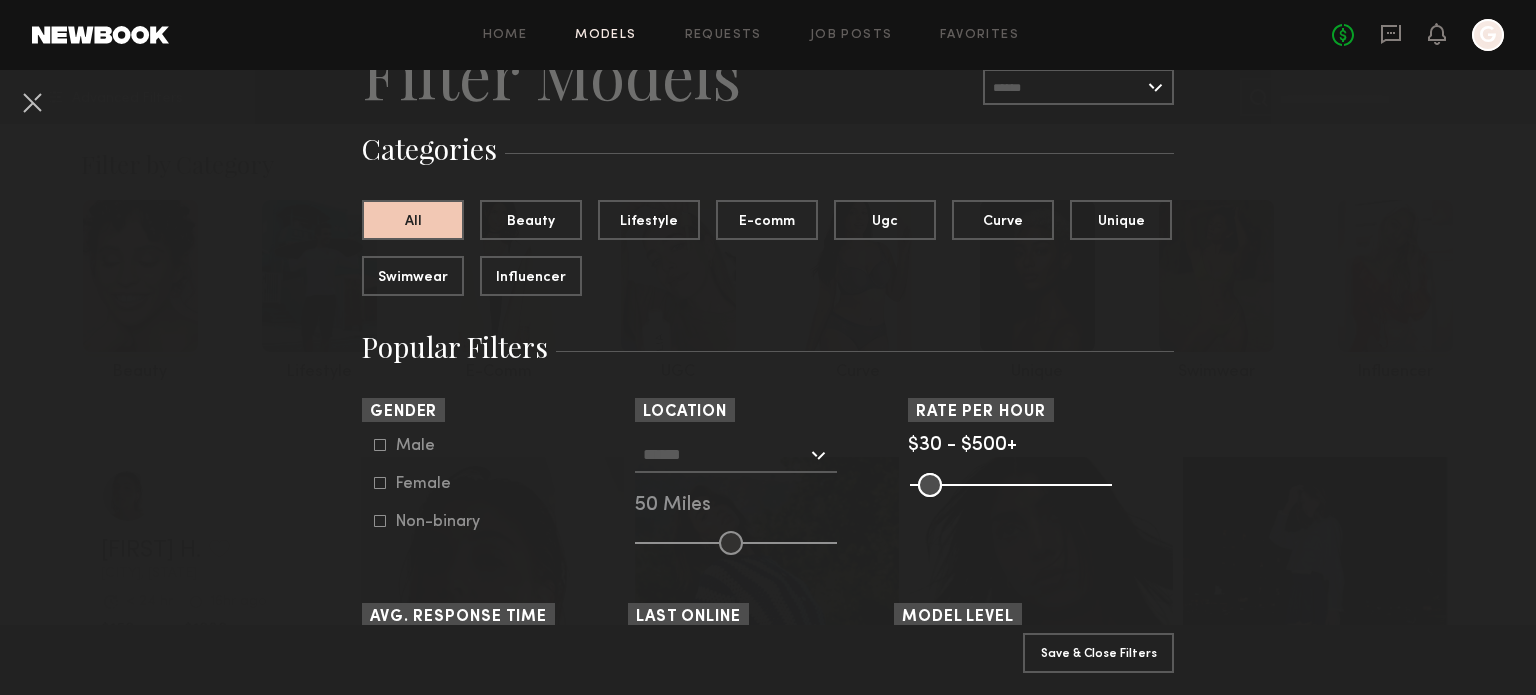 click on "Female" 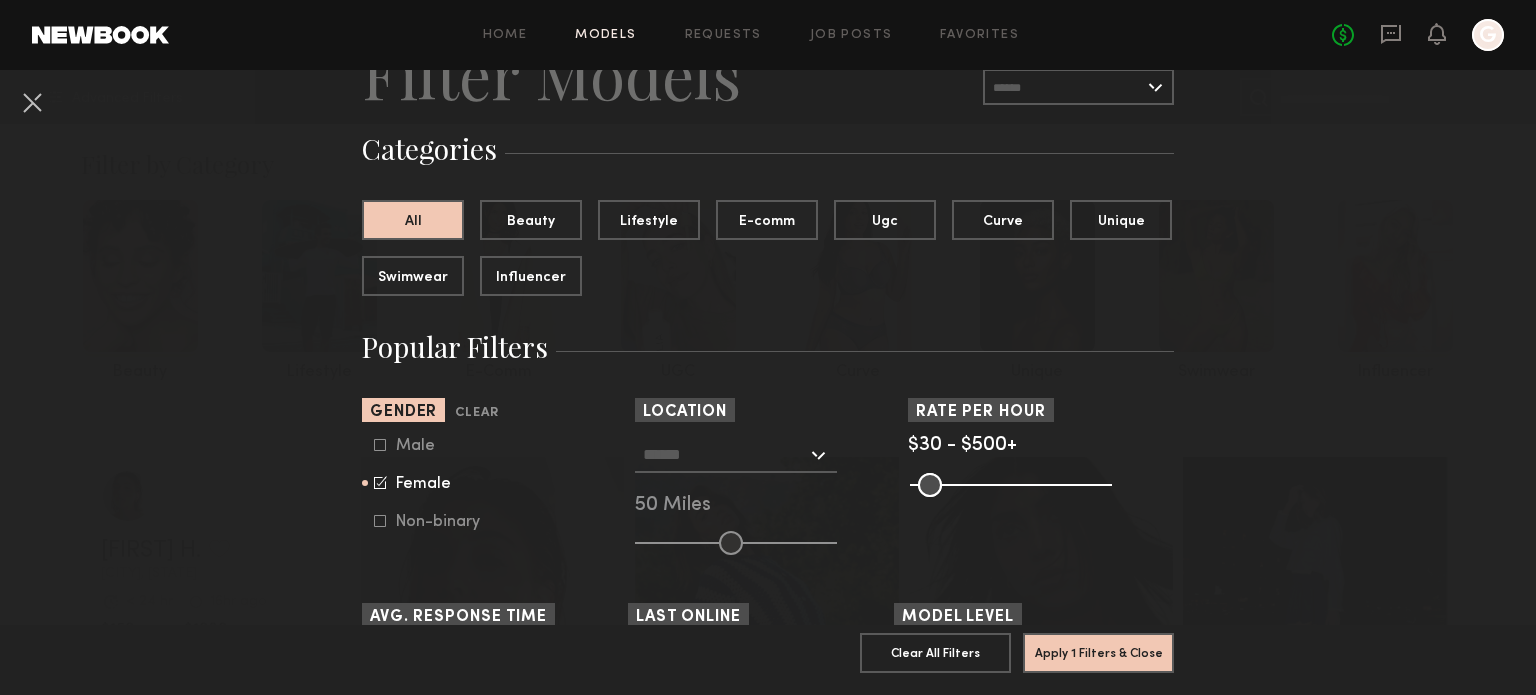 click on "Female" 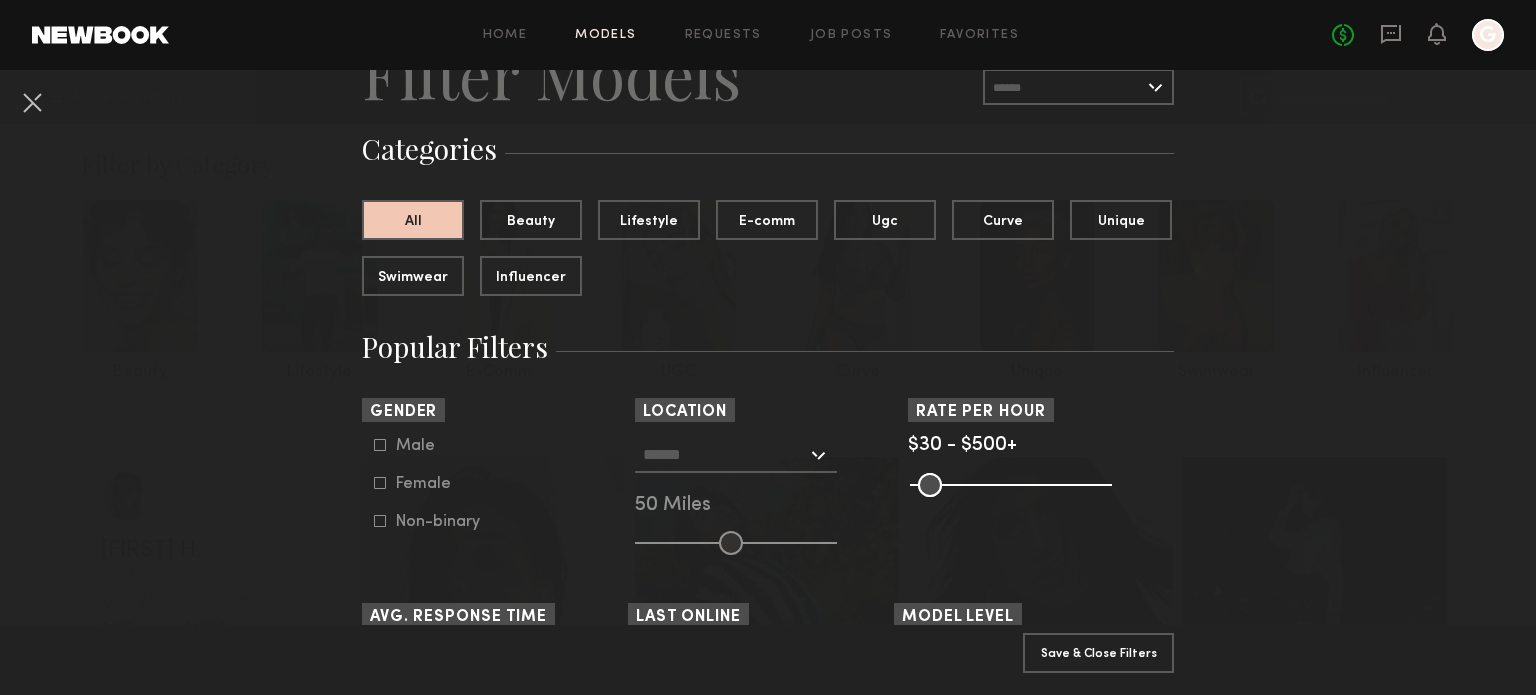 click on "[GENDER]   [GENDER]   [GENDER]" 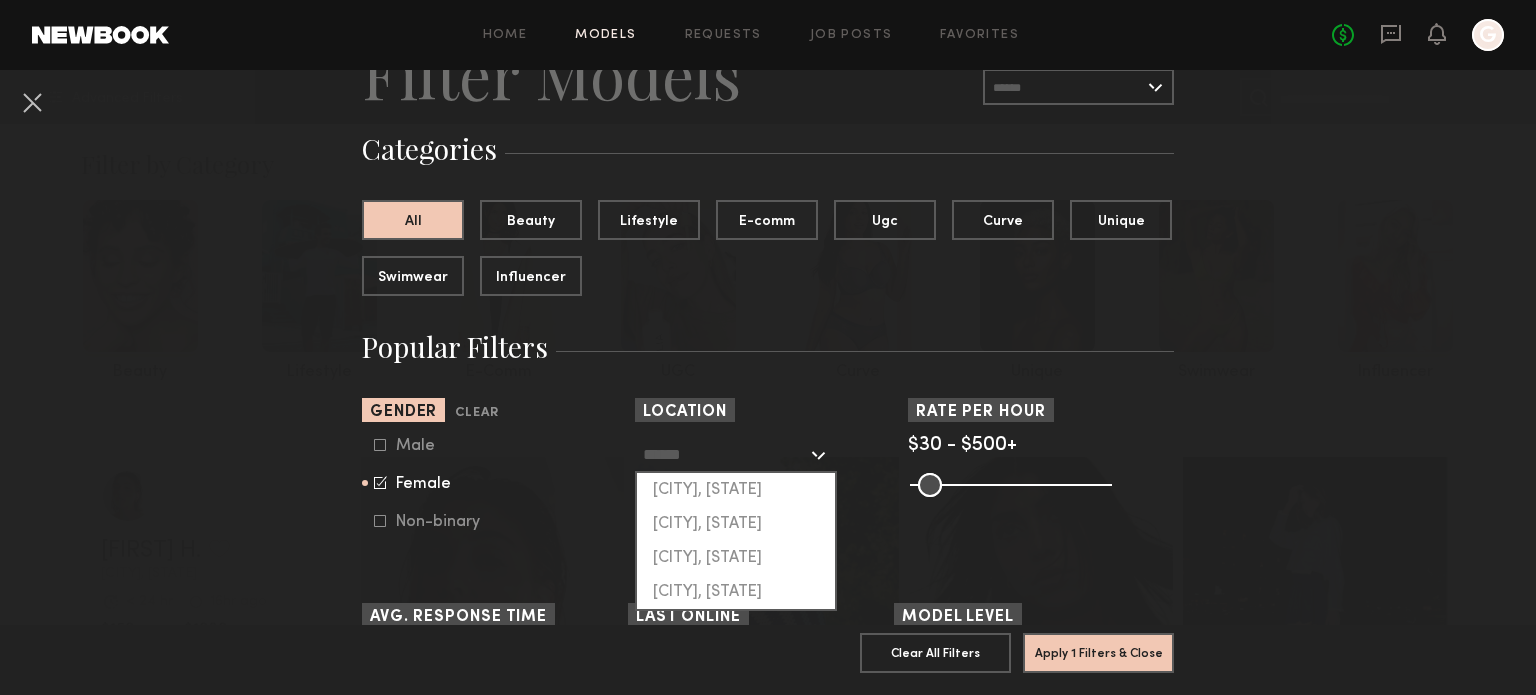click 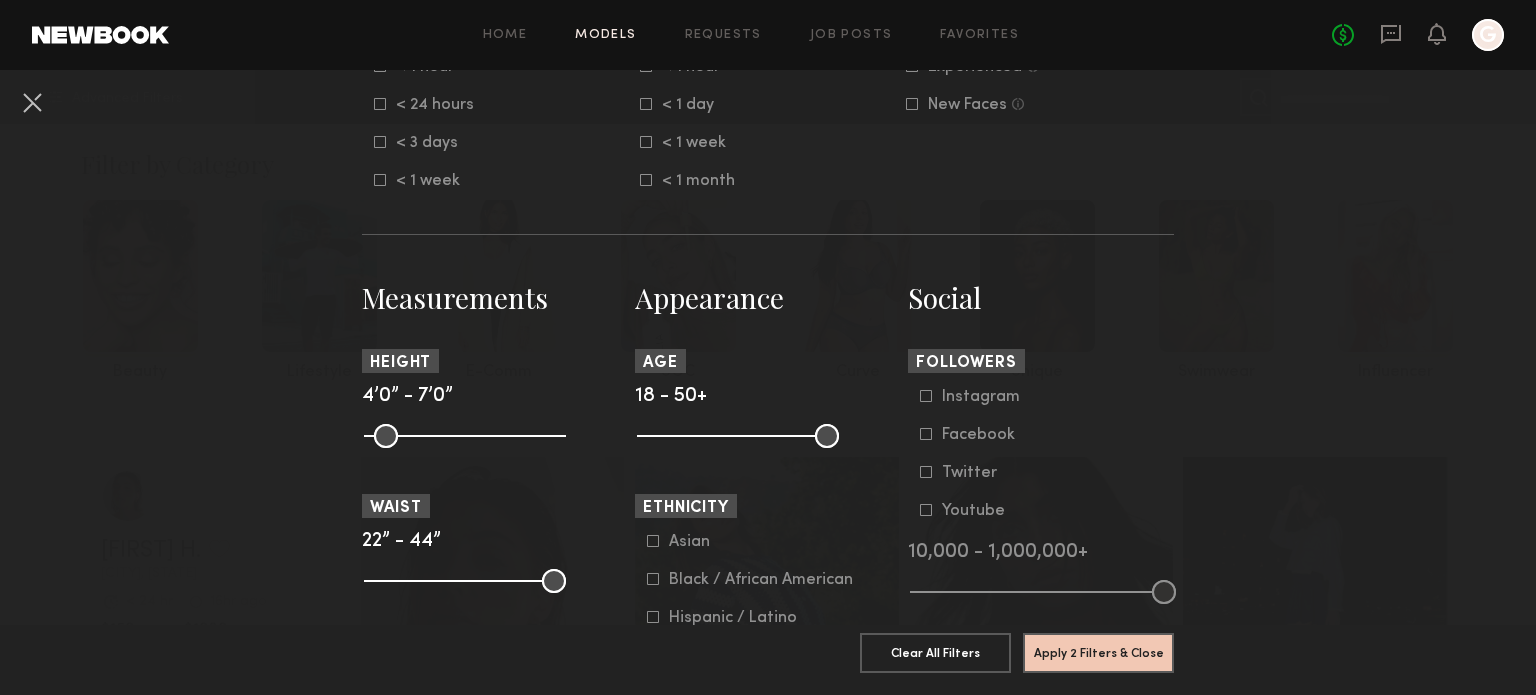 scroll, scrollTop: 700, scrollLeft: 0, axis: vertical 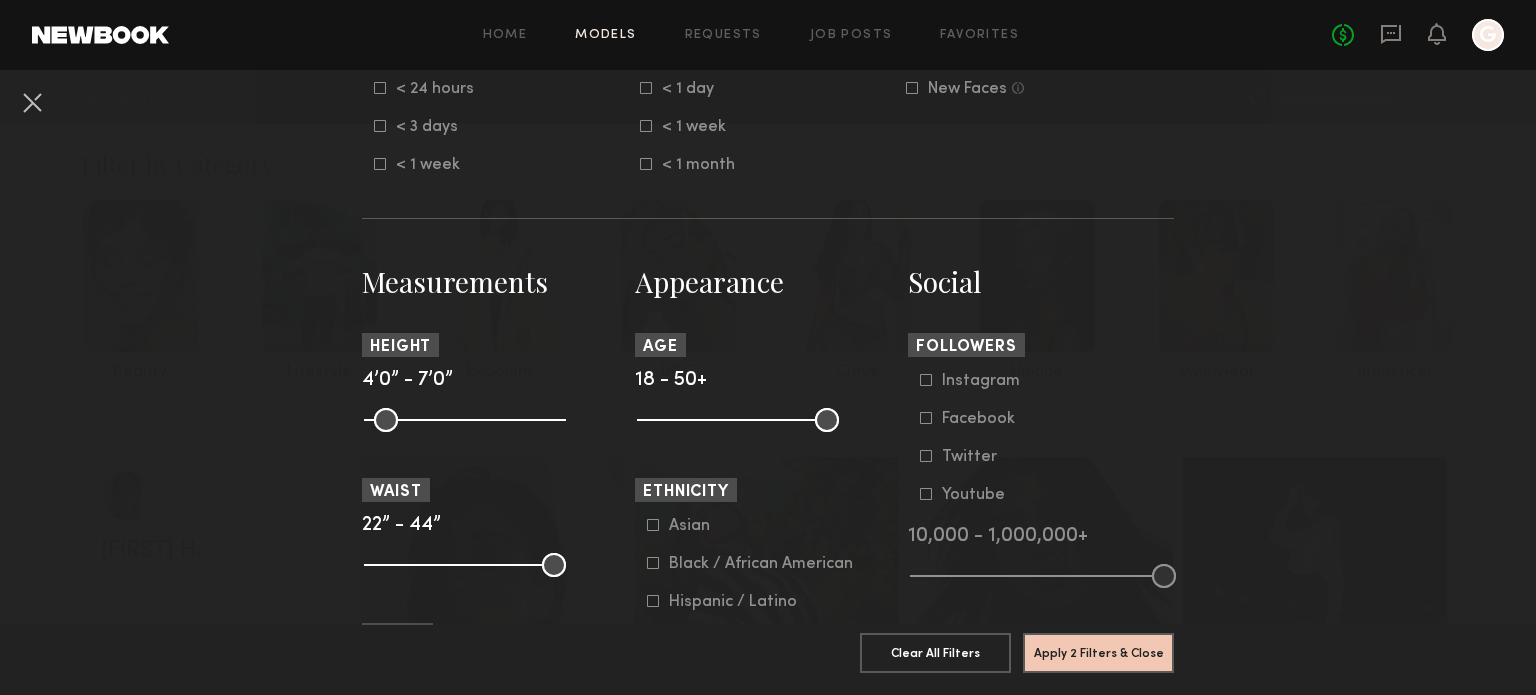 click 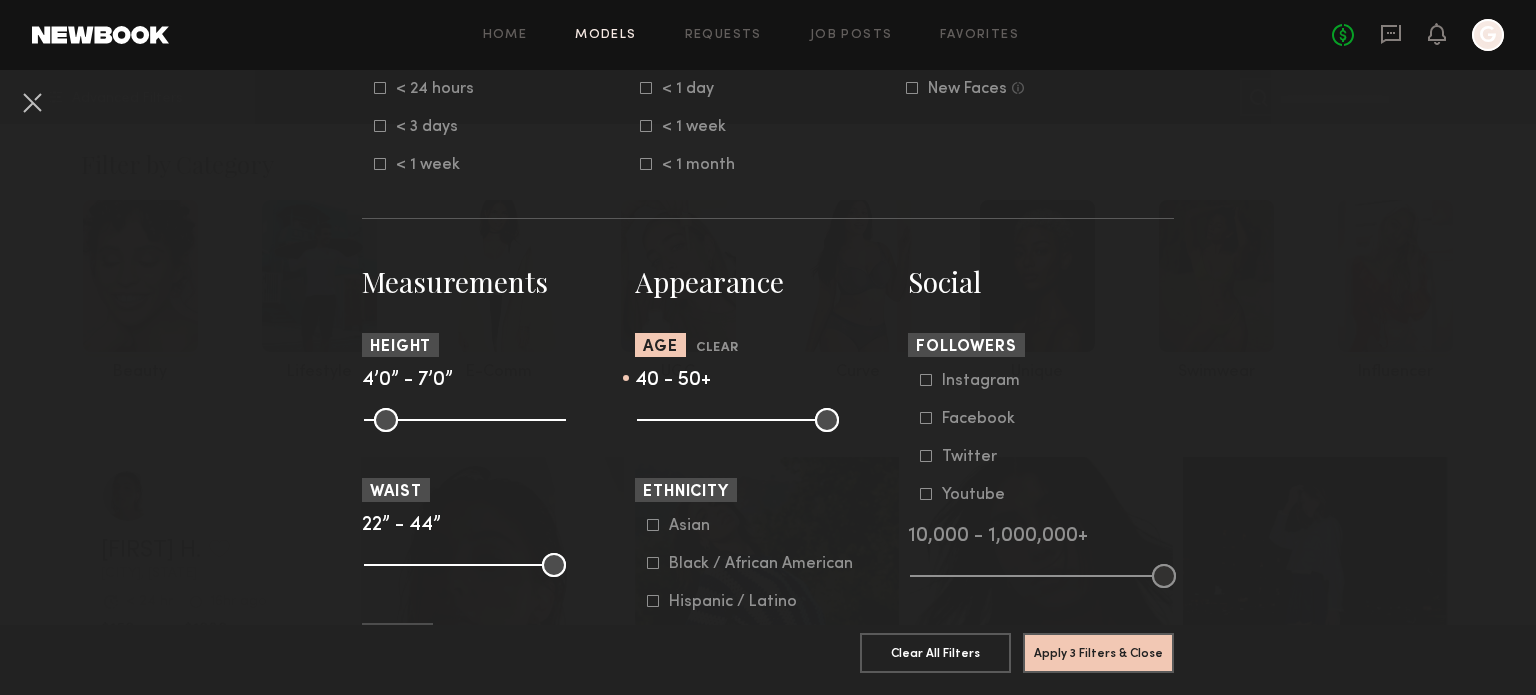 drag, startPoint x: 642, startPoint y: 419, endPoint x: 765, endPoint y: 423, distance: 123.065025 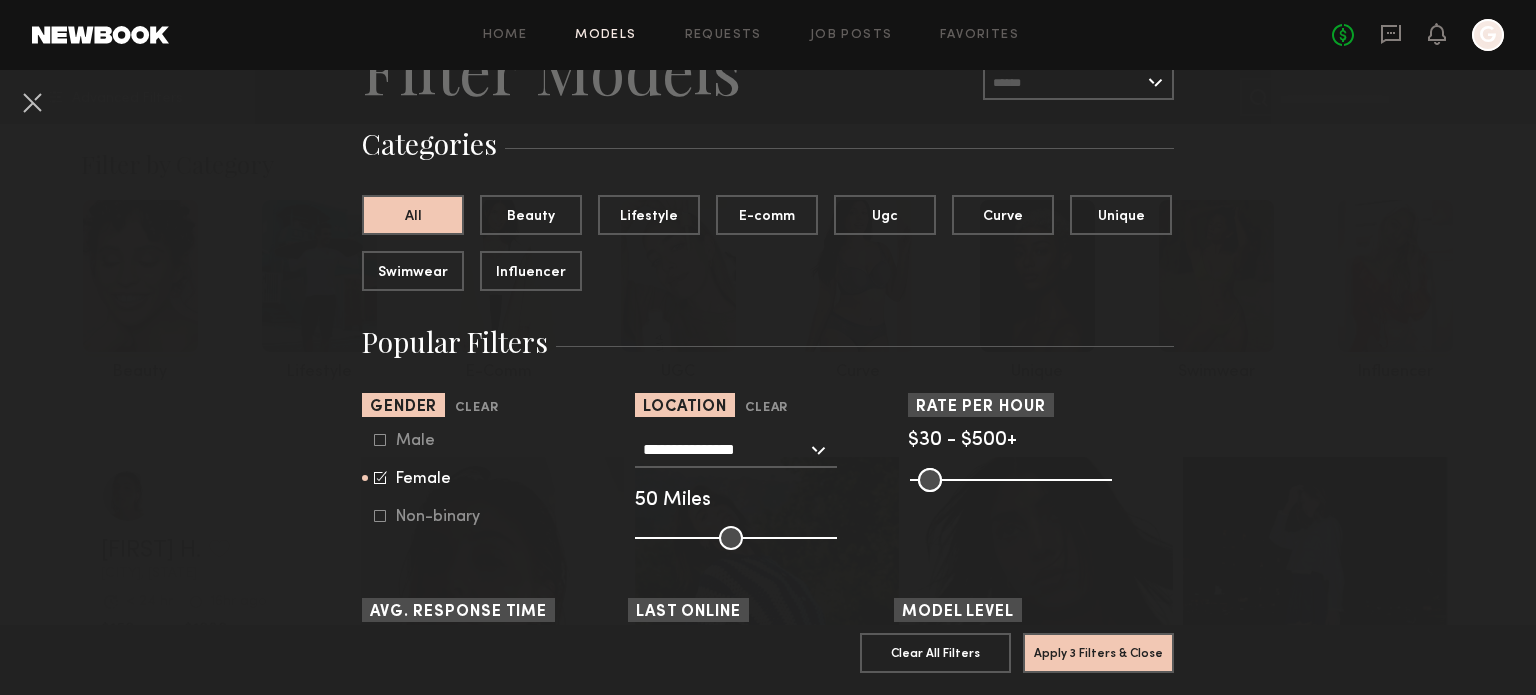 scroll, scrollTop: 100, scrollLeft: 0, axis: vertical 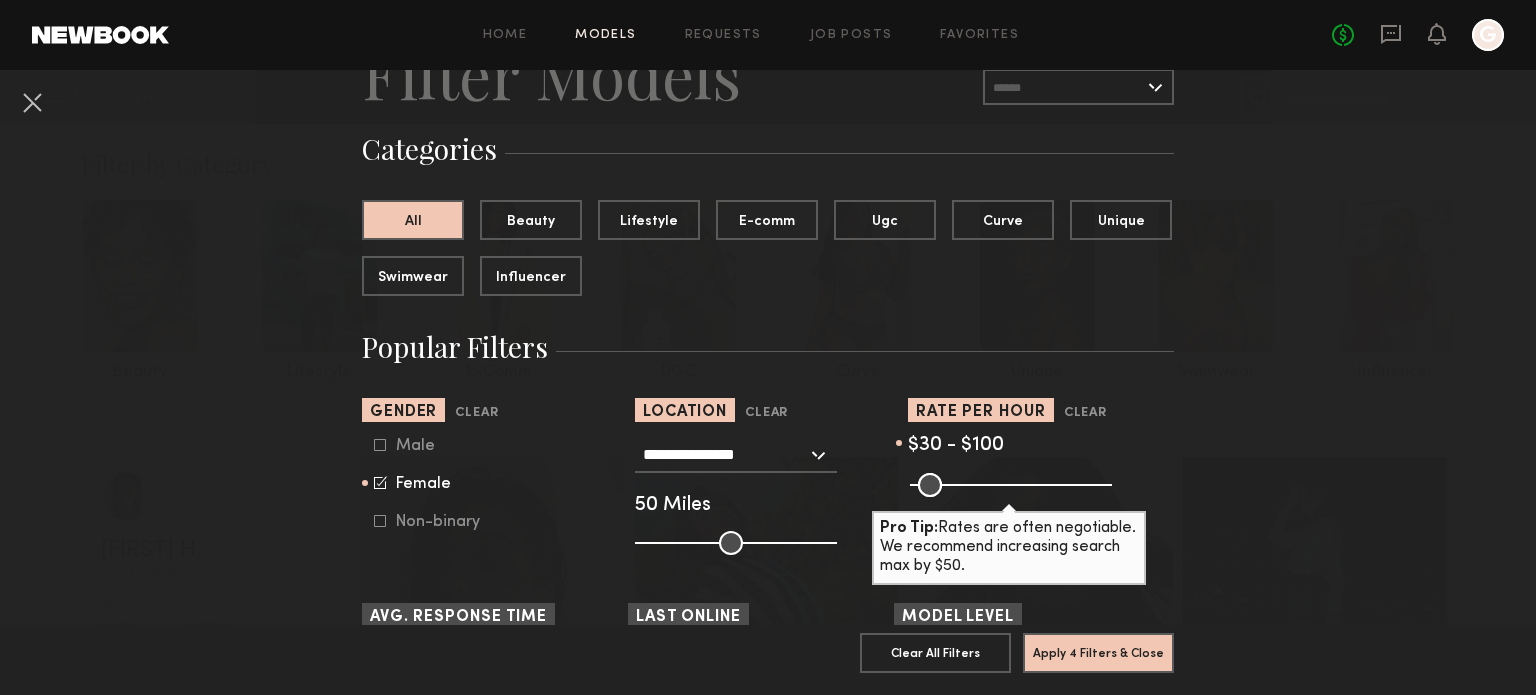 drag, startPoint x: 1098, startPoint y: 484, endPoint x: 940, endPoint y: 495, distance: 158.38245 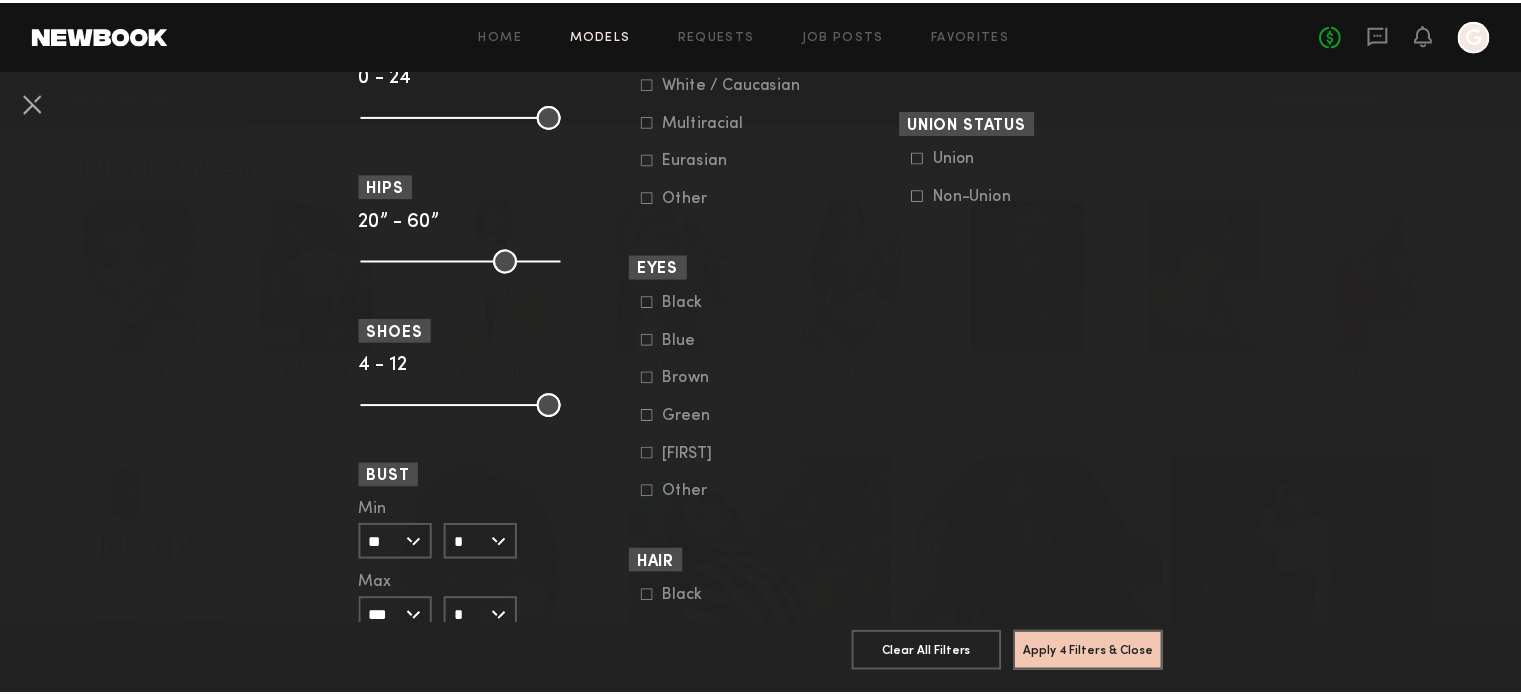scroll, scrollTop: 1300, scrollLeft: 0, axis: vertical 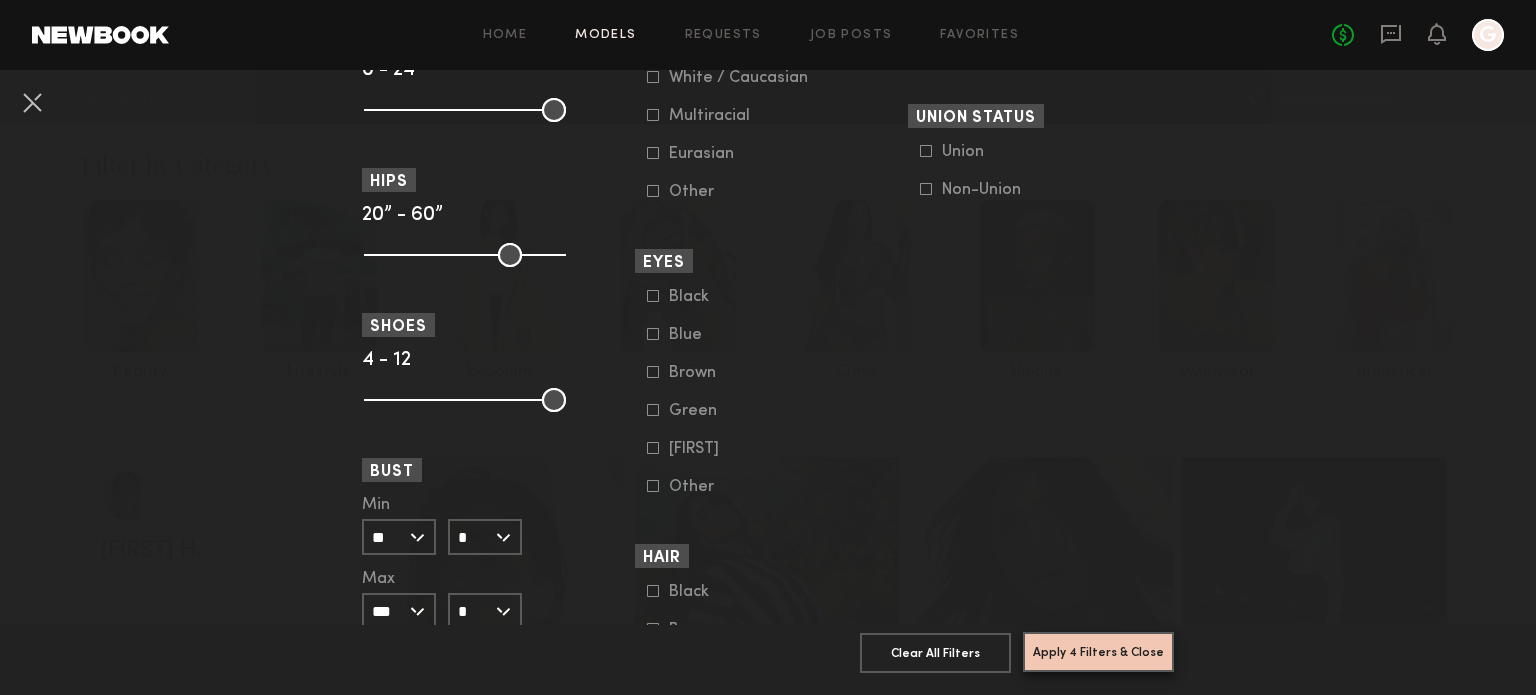 click on "Apply 4 Filters & Close" 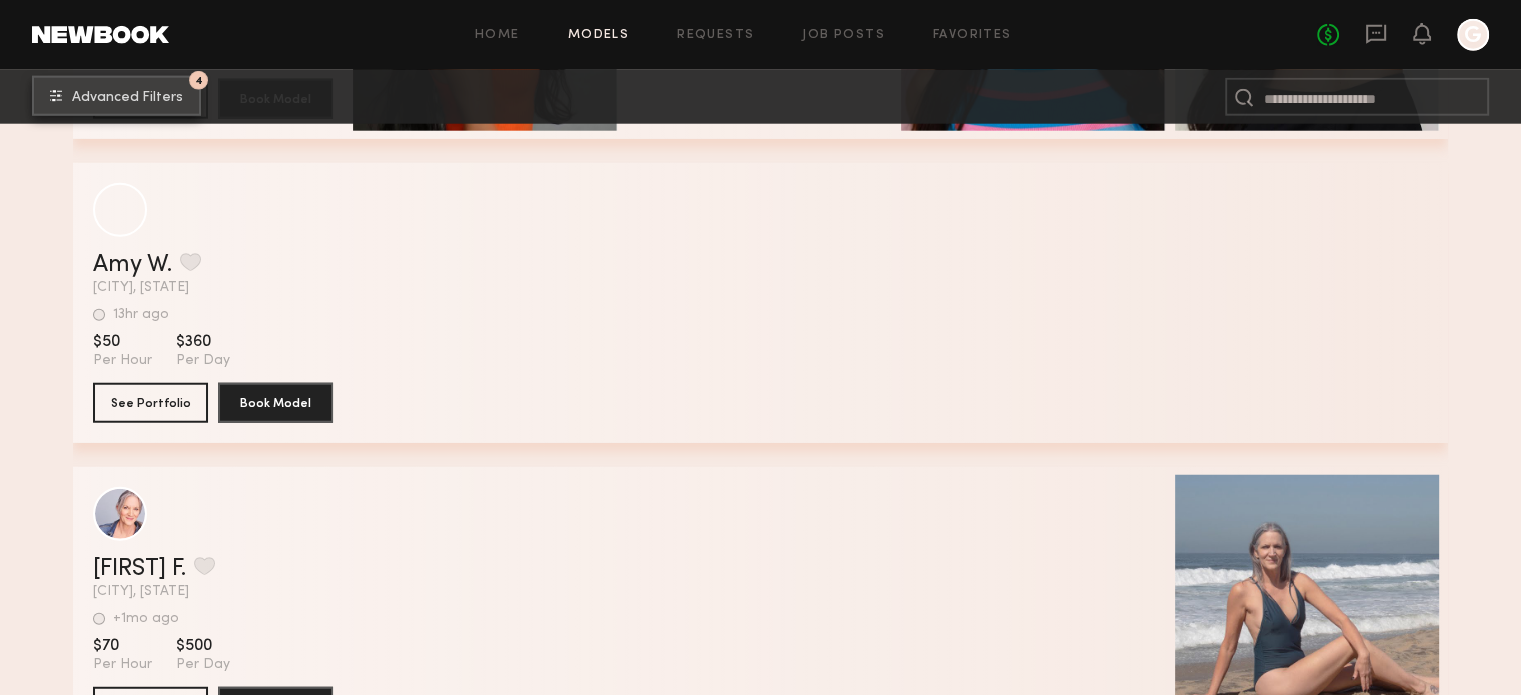 scroll, scrollTop: 5300, scrollLeft: 0, axis: vertical 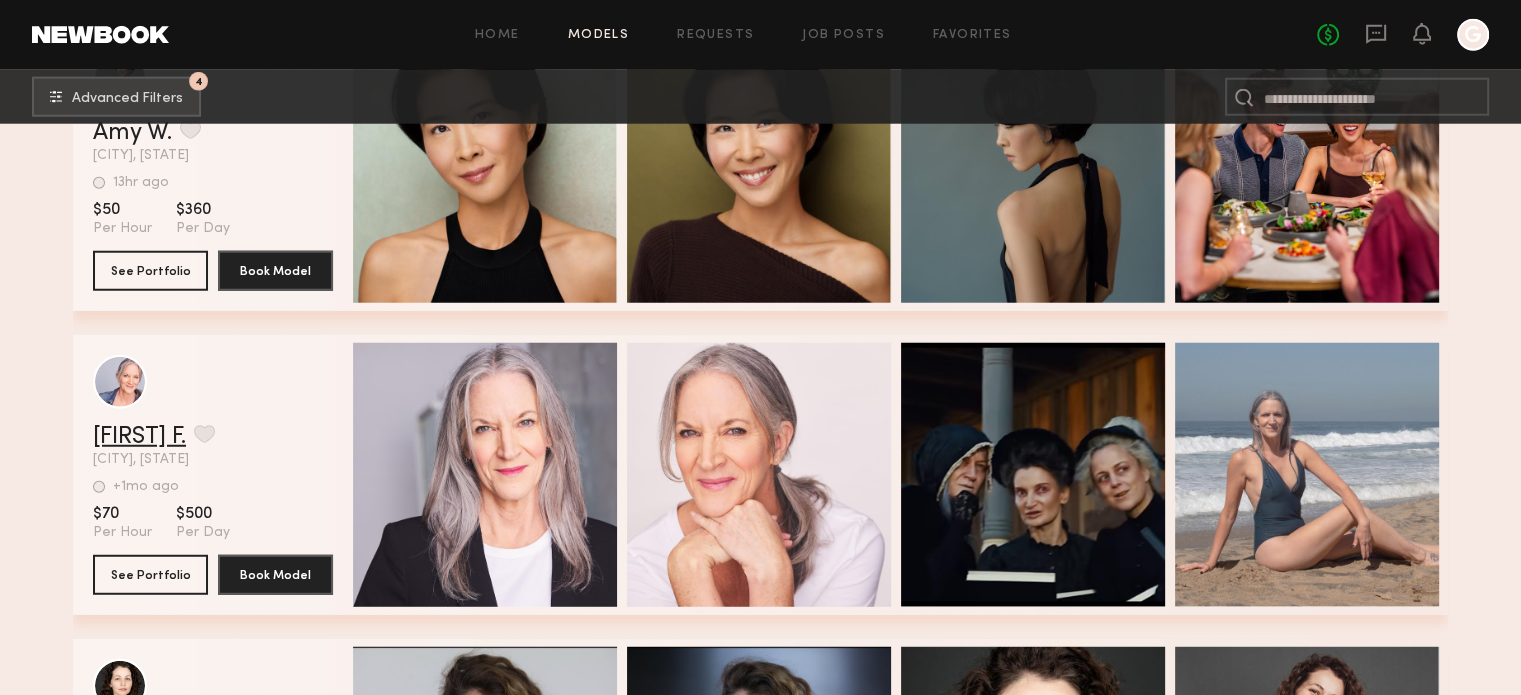 click on "[FIRST] F." 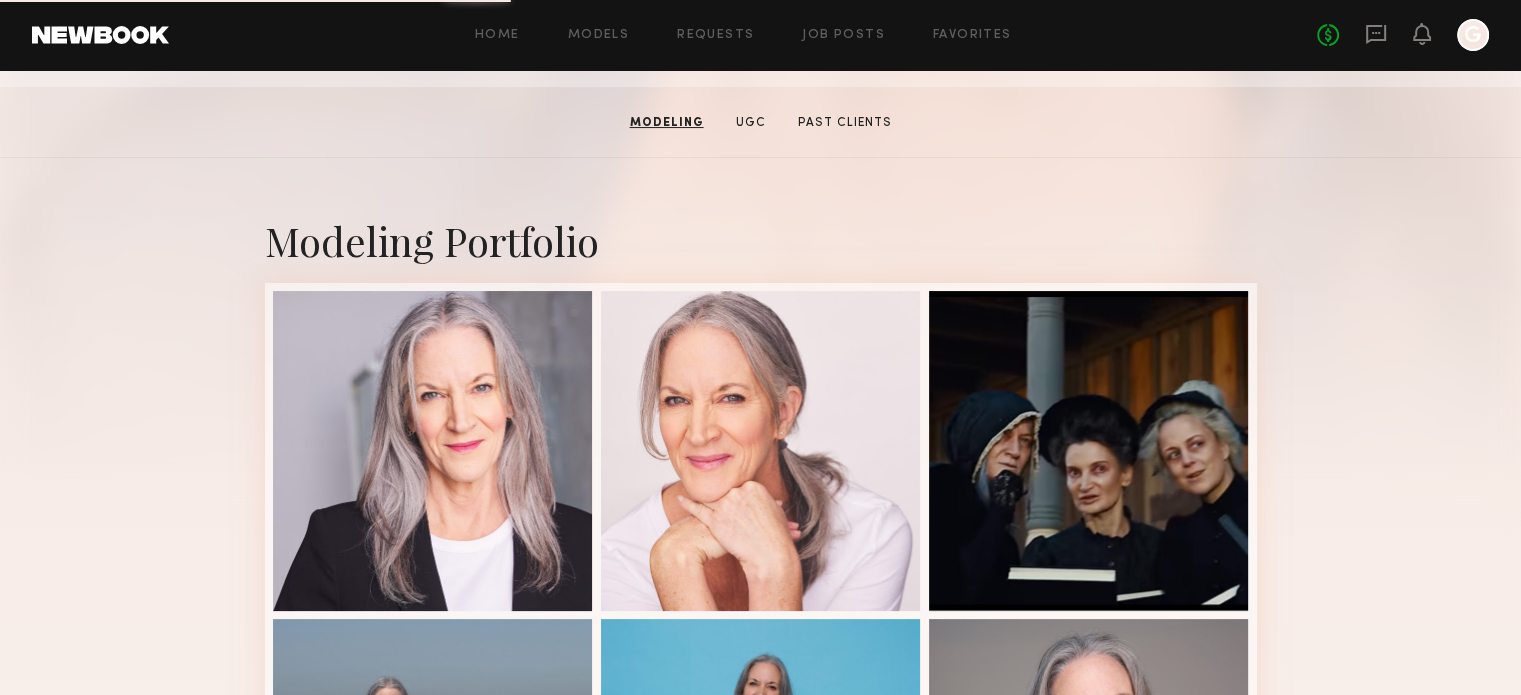 scroll, scrollTop: 0, scrollLeft: 0, axis: both 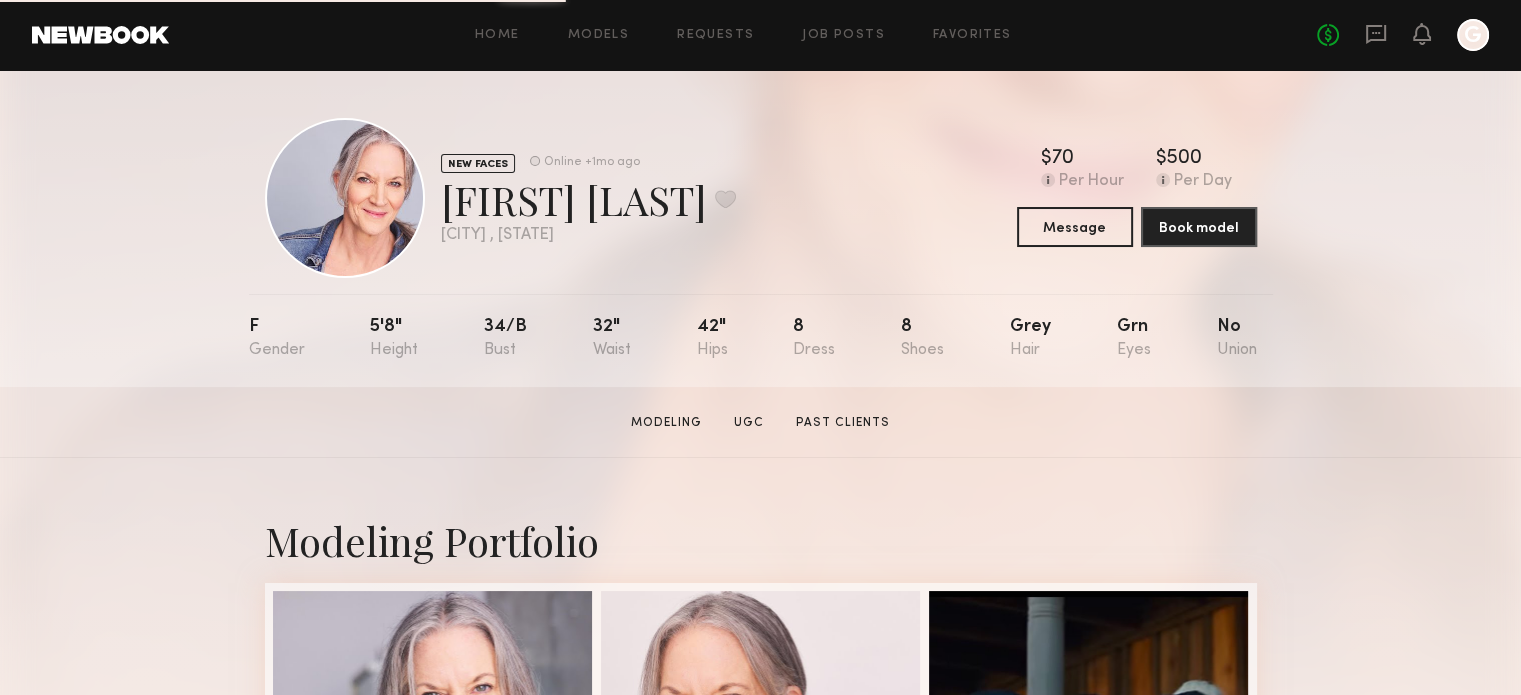 click on "$   Typical rate set by model.  Can vary by project & usage.  70 Per Hour  $   Typical rate set by model.  Can vary by project & usage.  500 Per Day  Message  Book model" 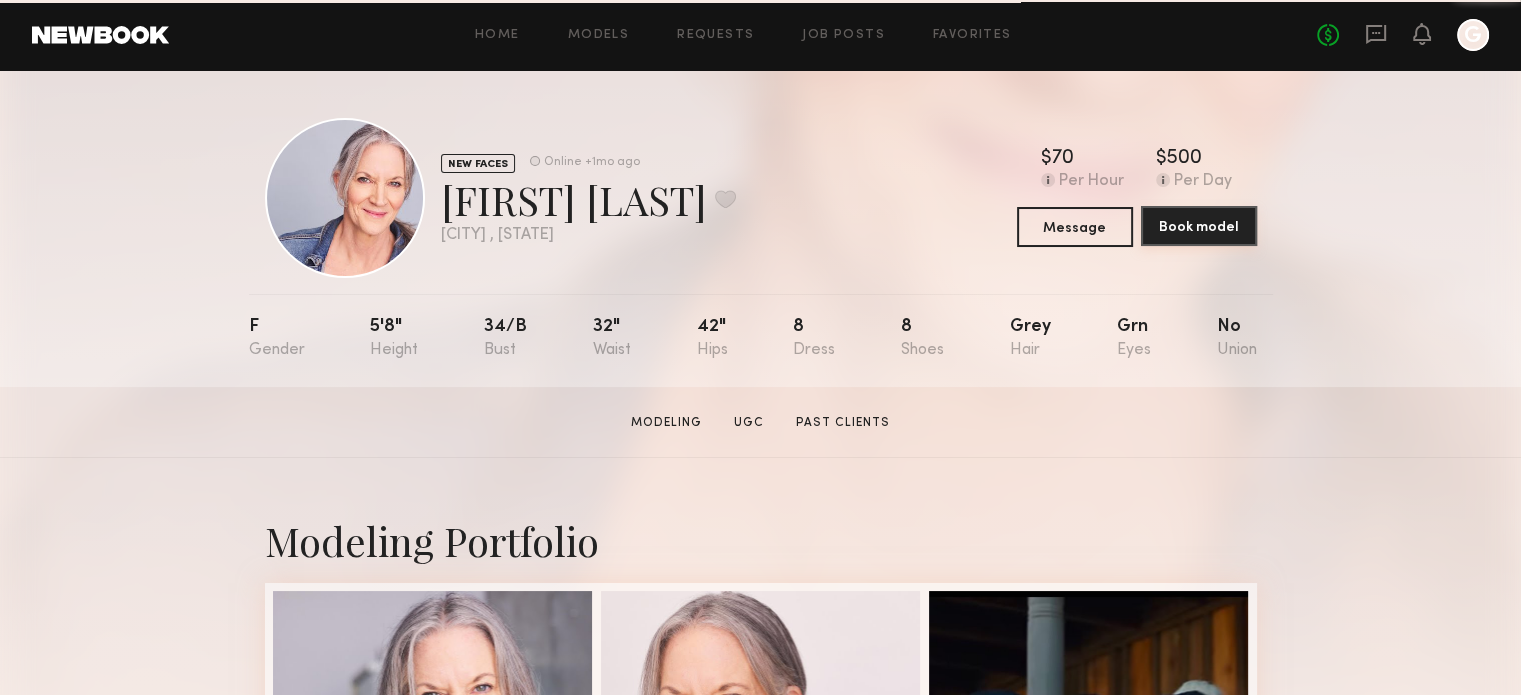 click on "Book model" 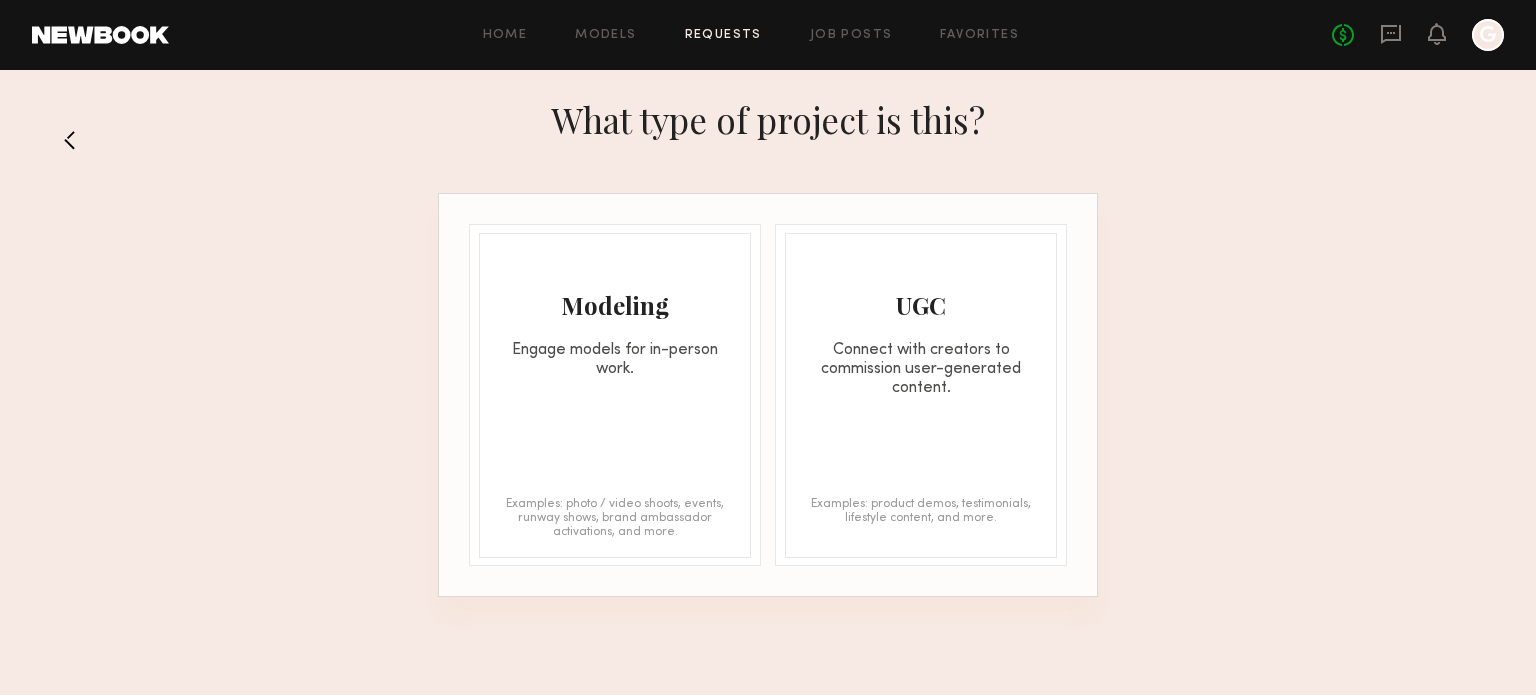 click on "Engage models for in-person work." 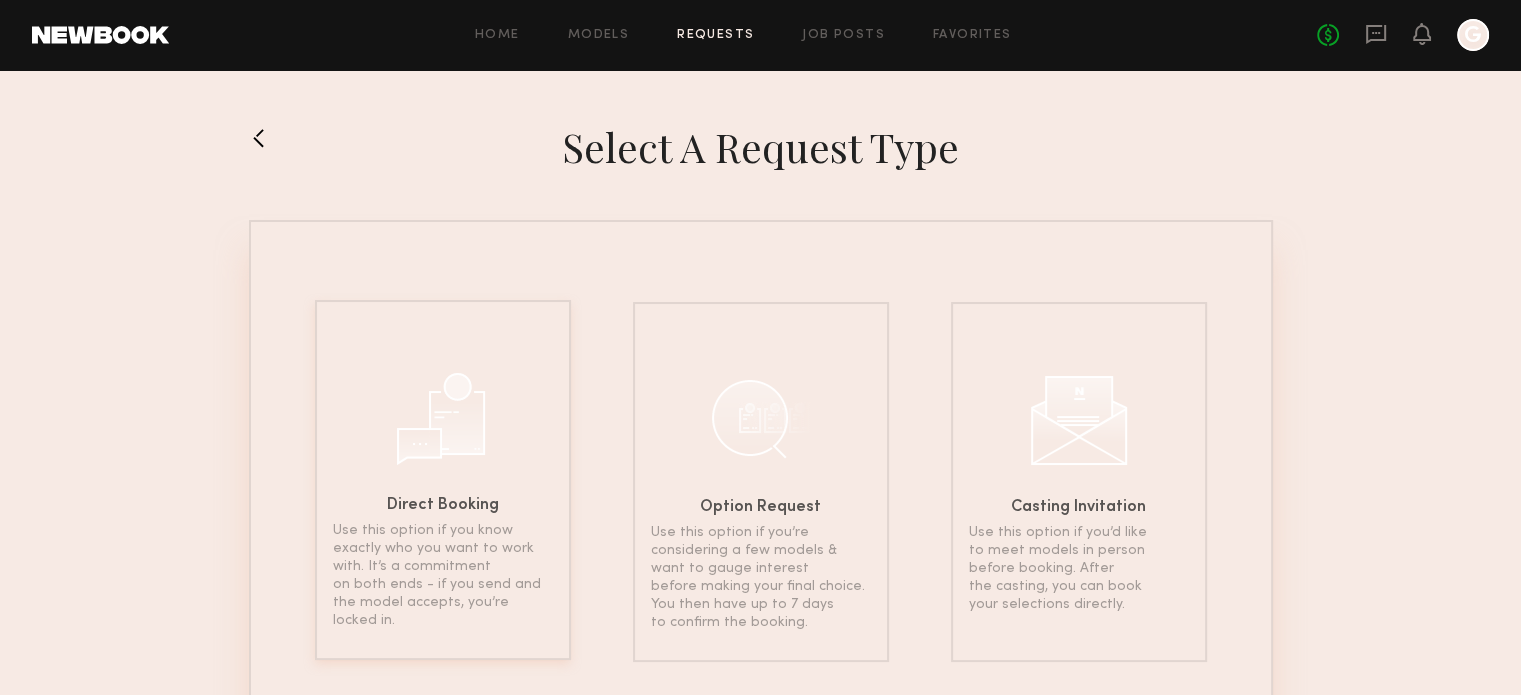 click on "Direct Booking Use this option if you know exactly who you want to work with. It’s a commitment on both ends - if you send and the model accepts, you’re locked in." 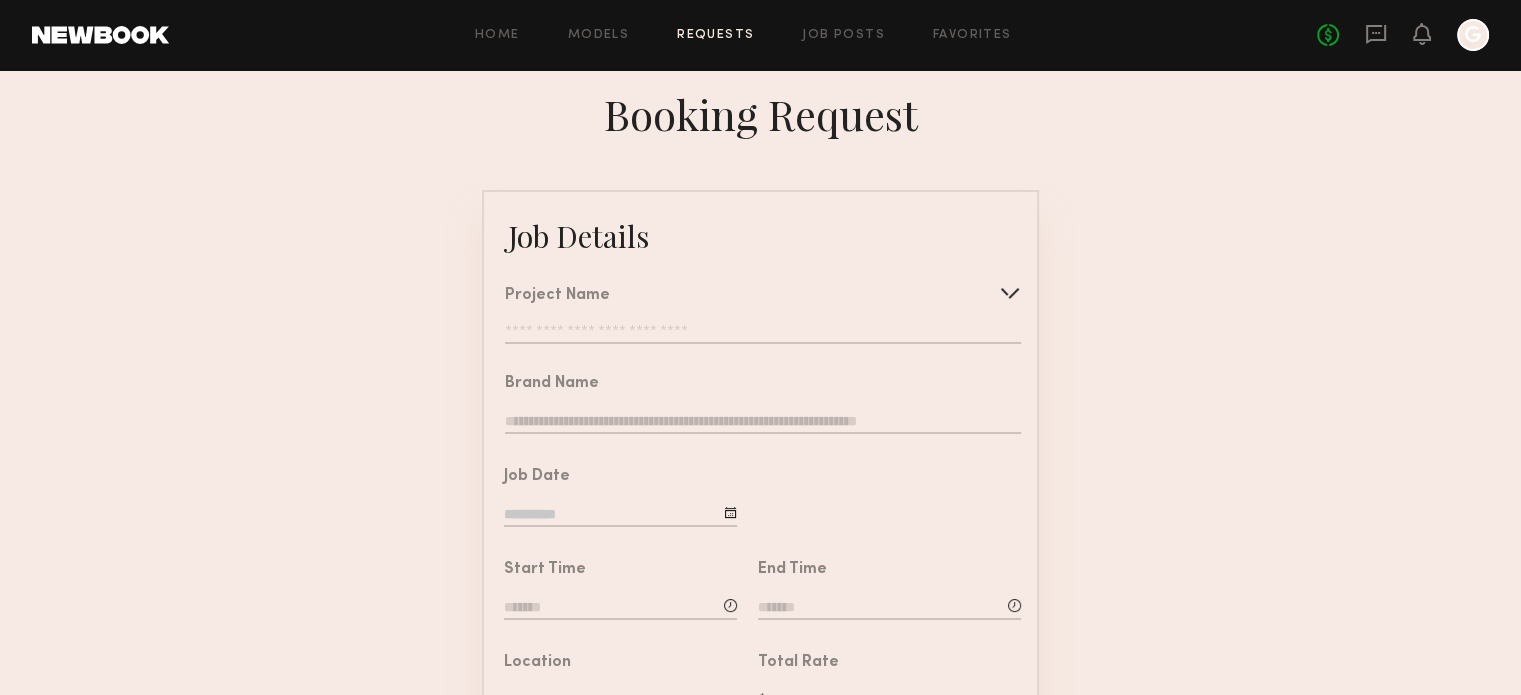 click 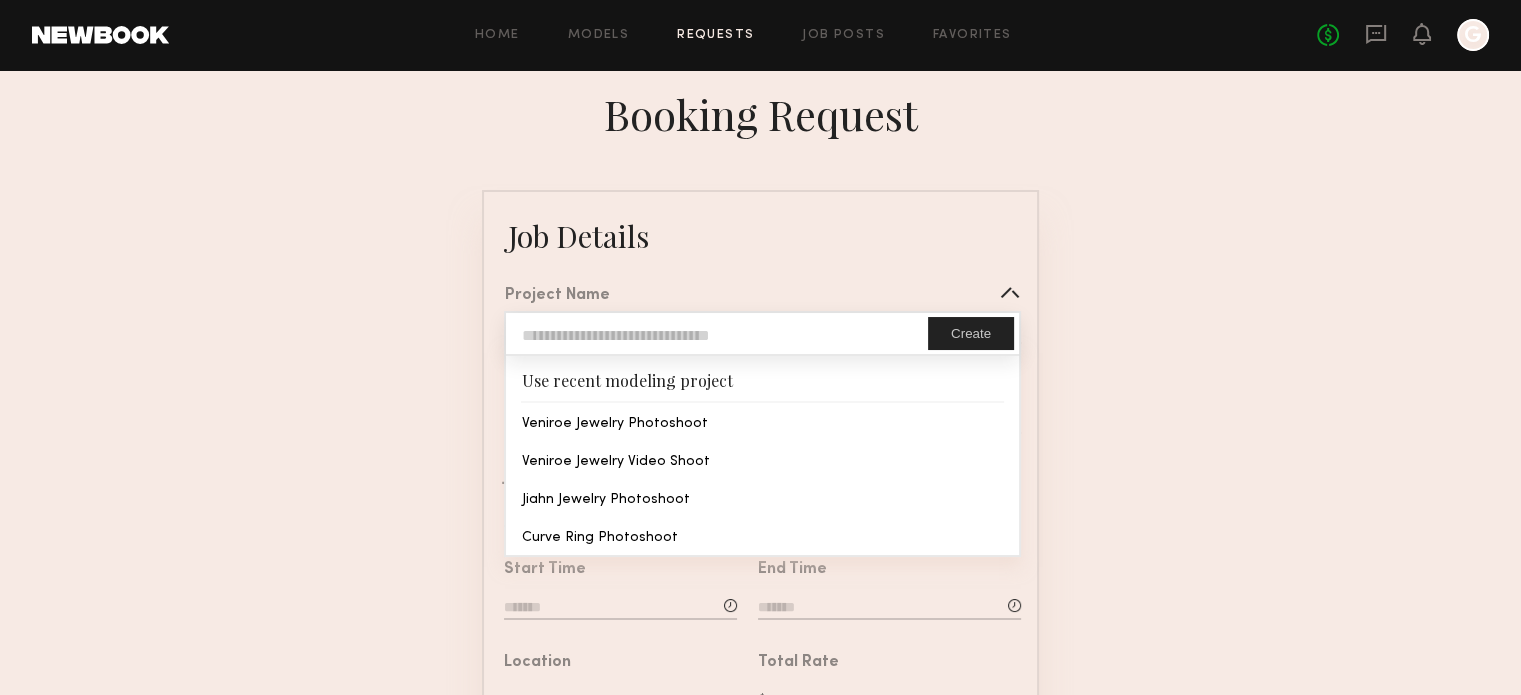 click on "Job Details   Project Name   Create   Use recent modeling project  Veniroe Jewelry Photoshoot  Veniroe Jewelry Video Shoot  Jiahn Jewelry Photoshoot  Curve Ring Photoshoot   Brand Name   Job Date   Start Time   End Time   Location   Total Rate   Description   Legal   Terms/Usage  Conflicts  (Optional)  Send Request" 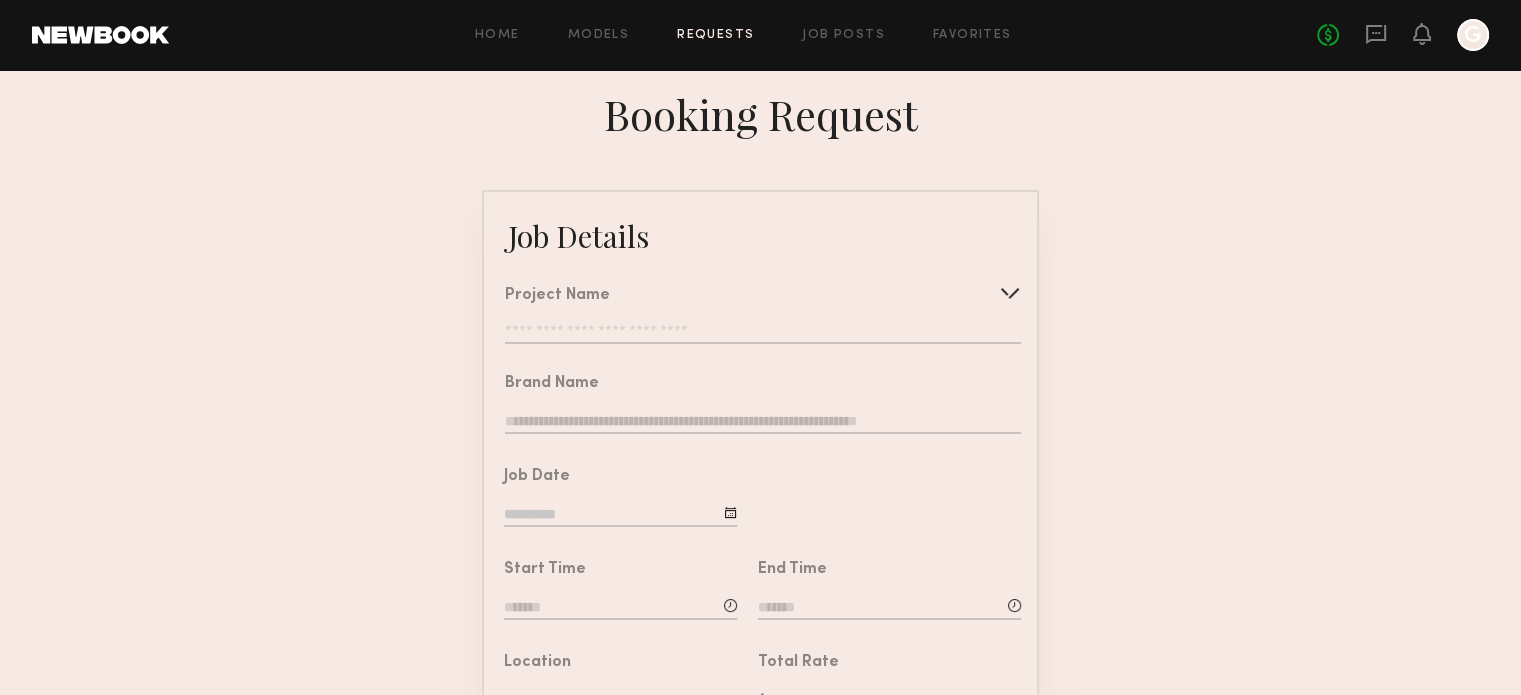click 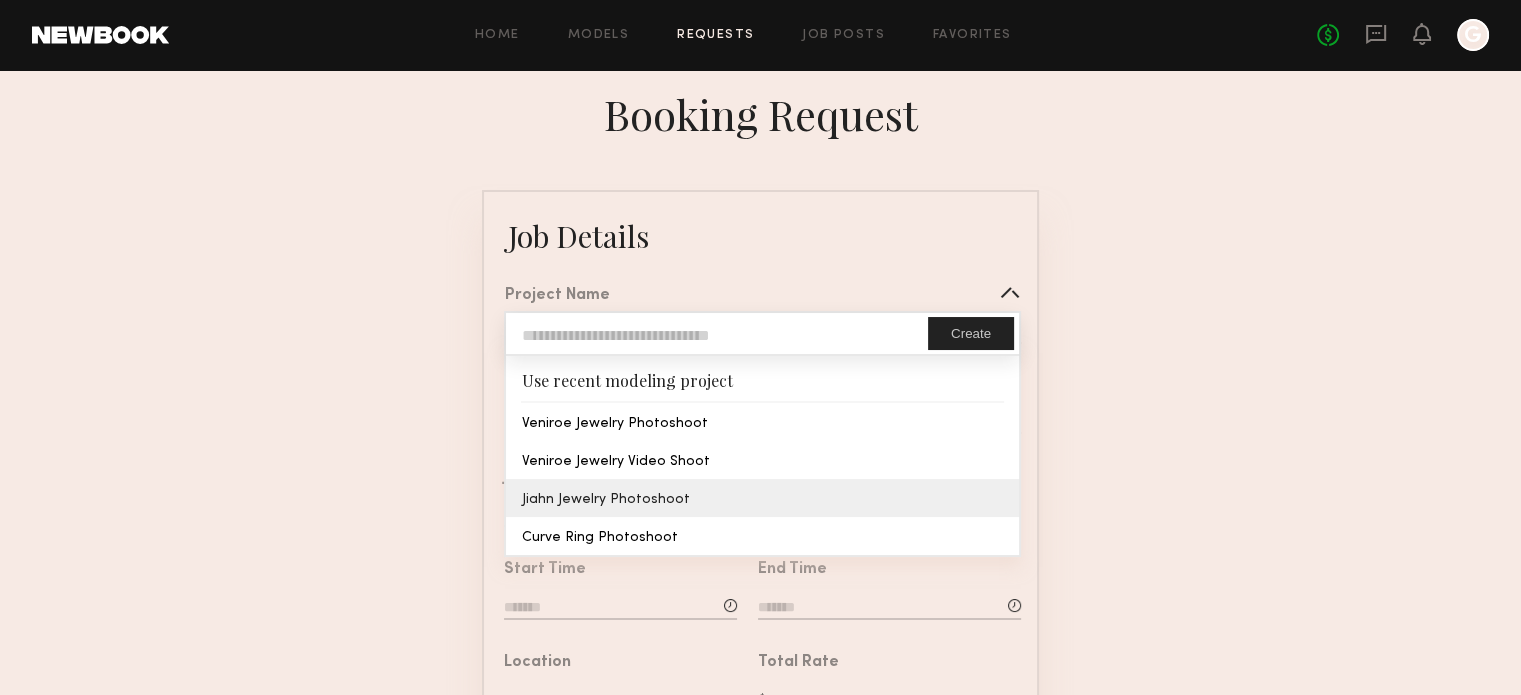 type on "**********" 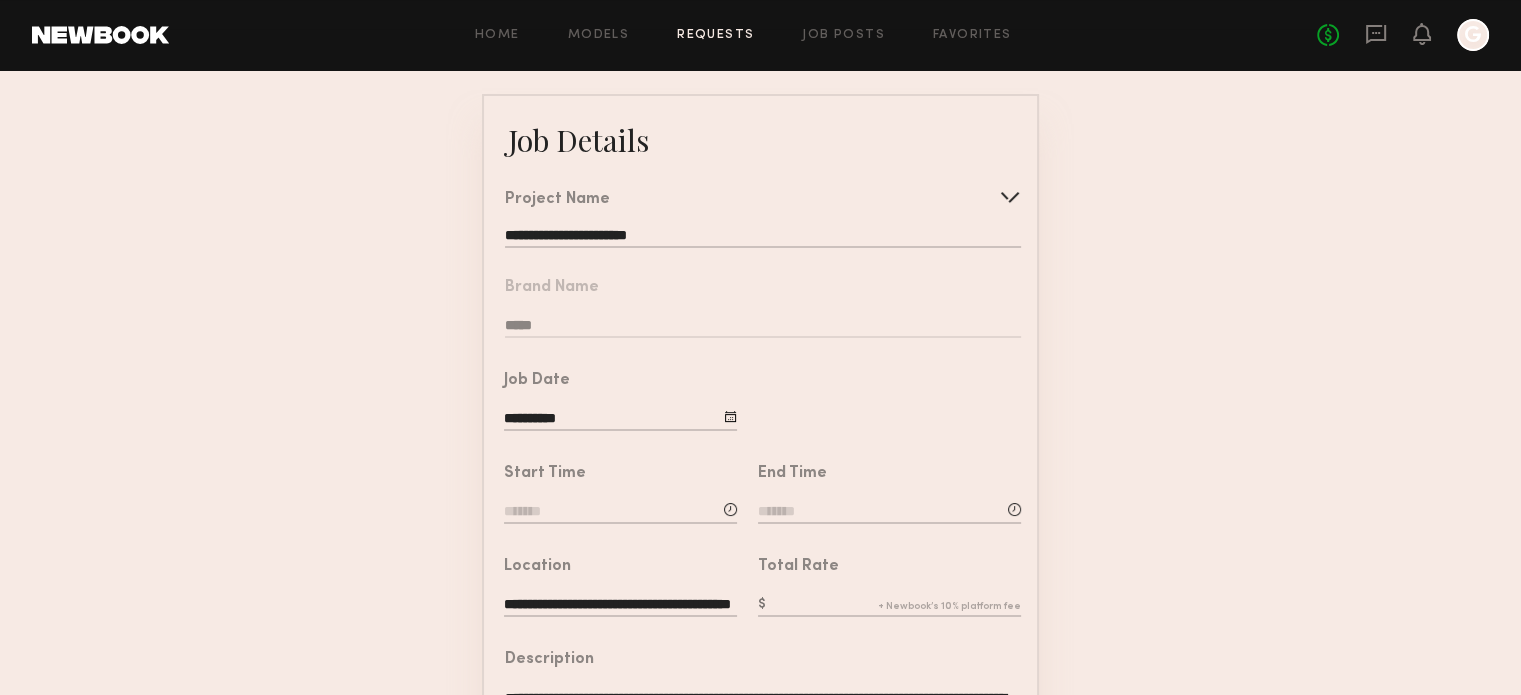 scroll, scrollTop: 100, scrollLeft: 0, axis: vertical 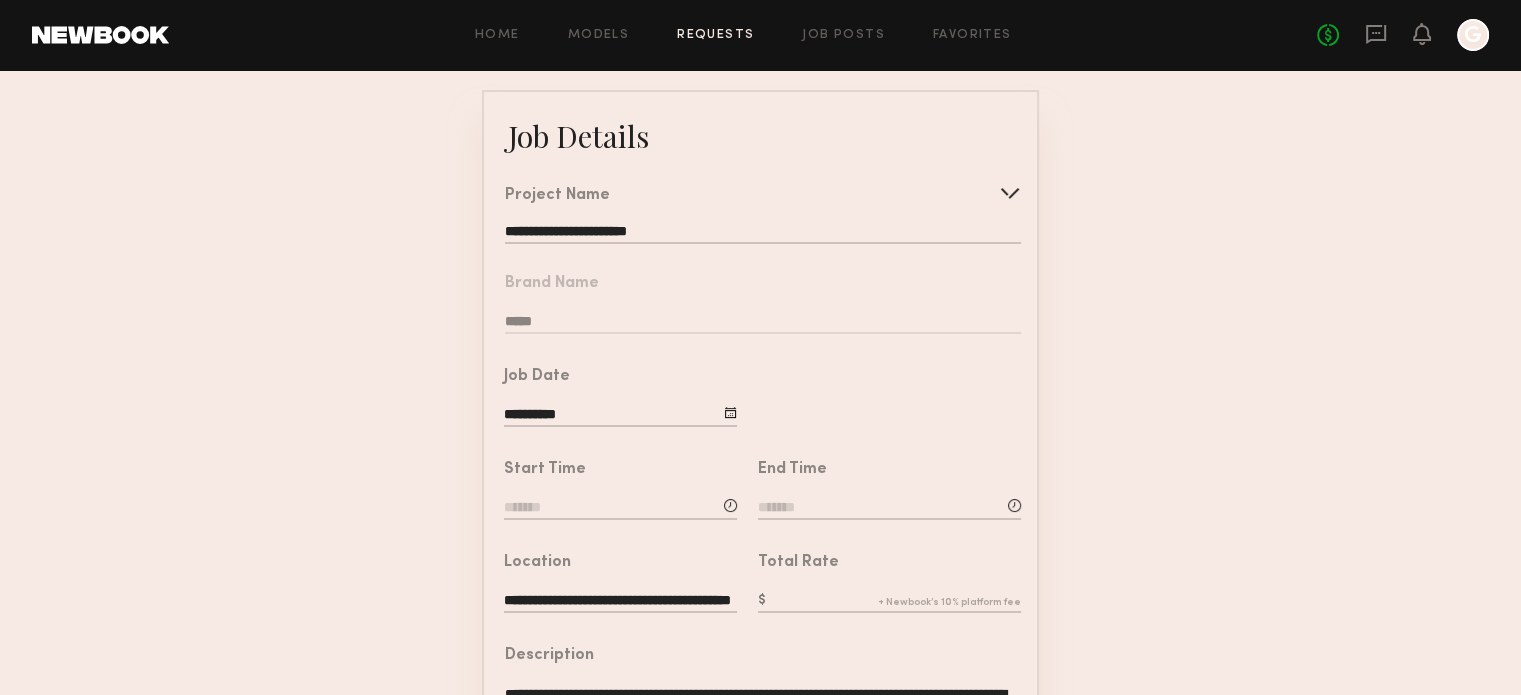 click 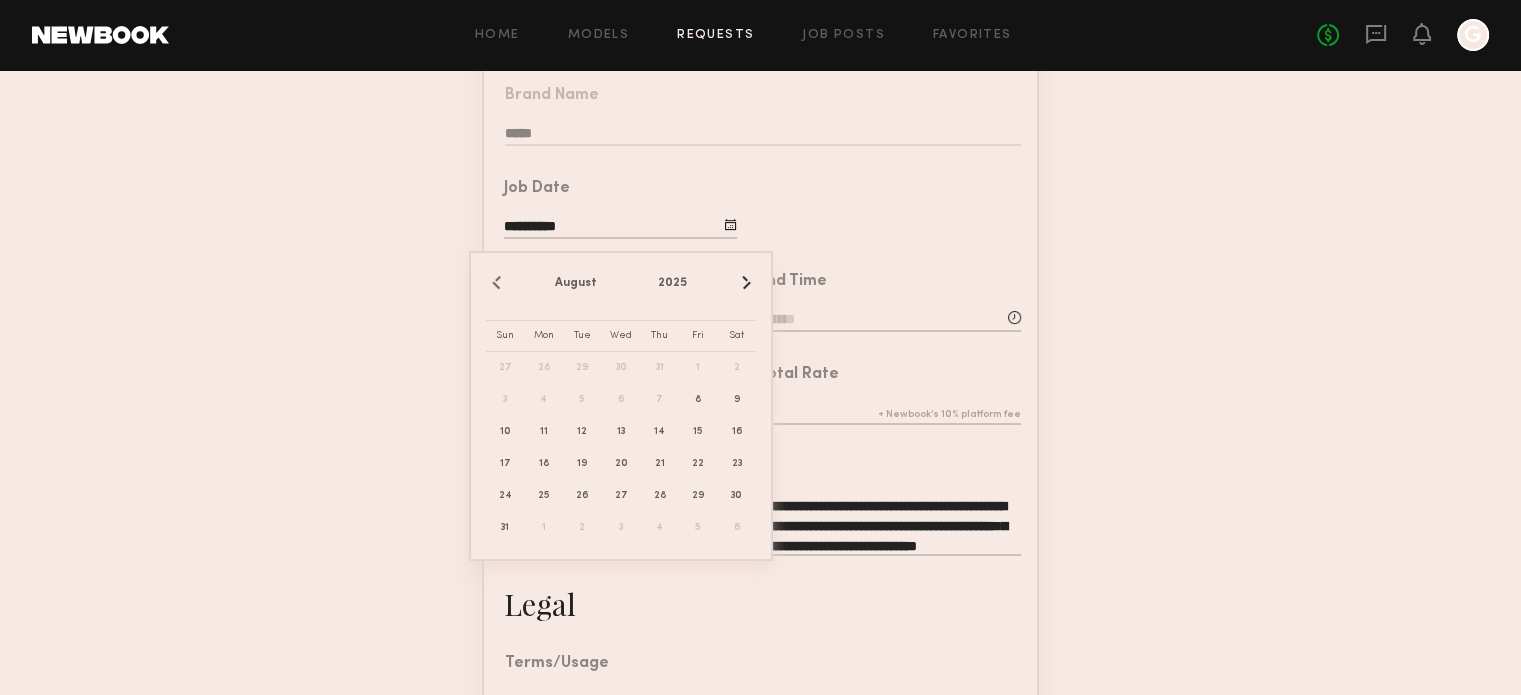 scroll, scrollTop: 300, scrollLeft: 0, axis: vertical 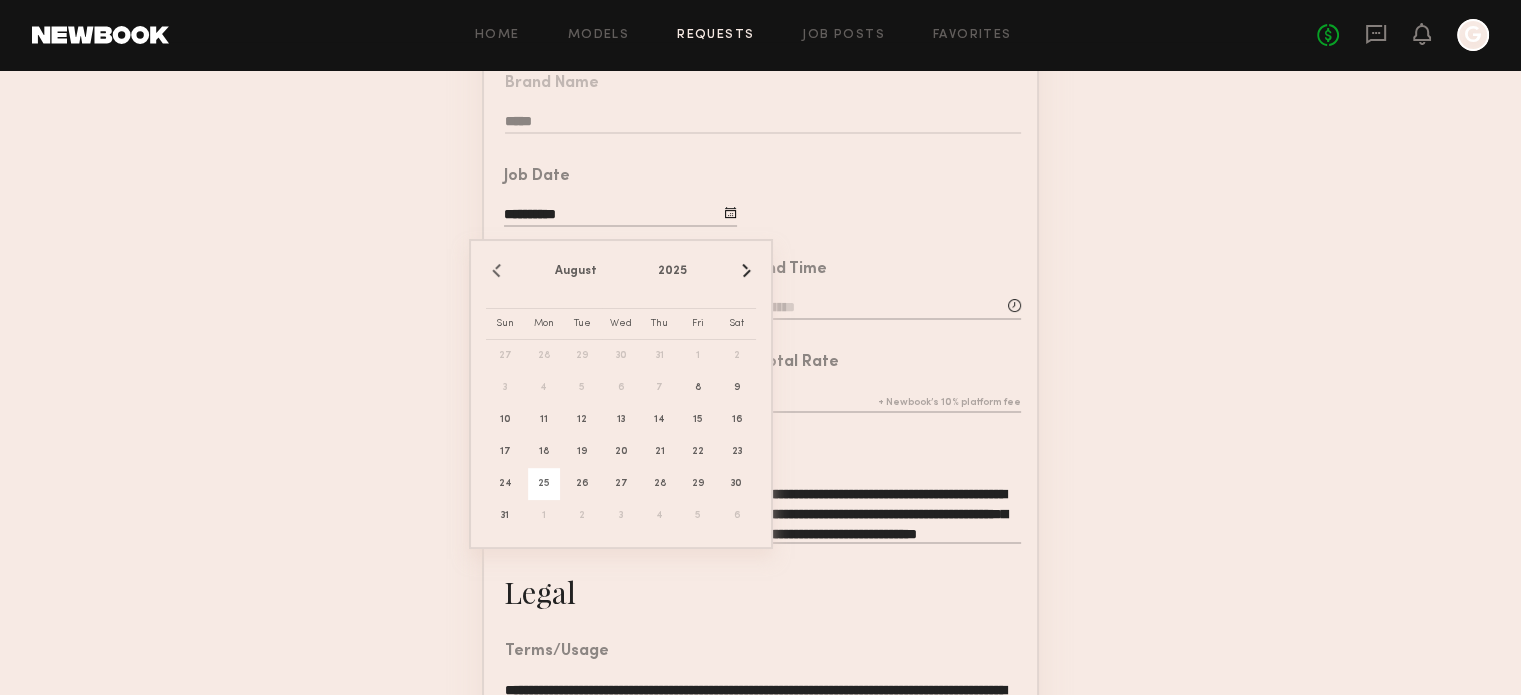 click on "25" 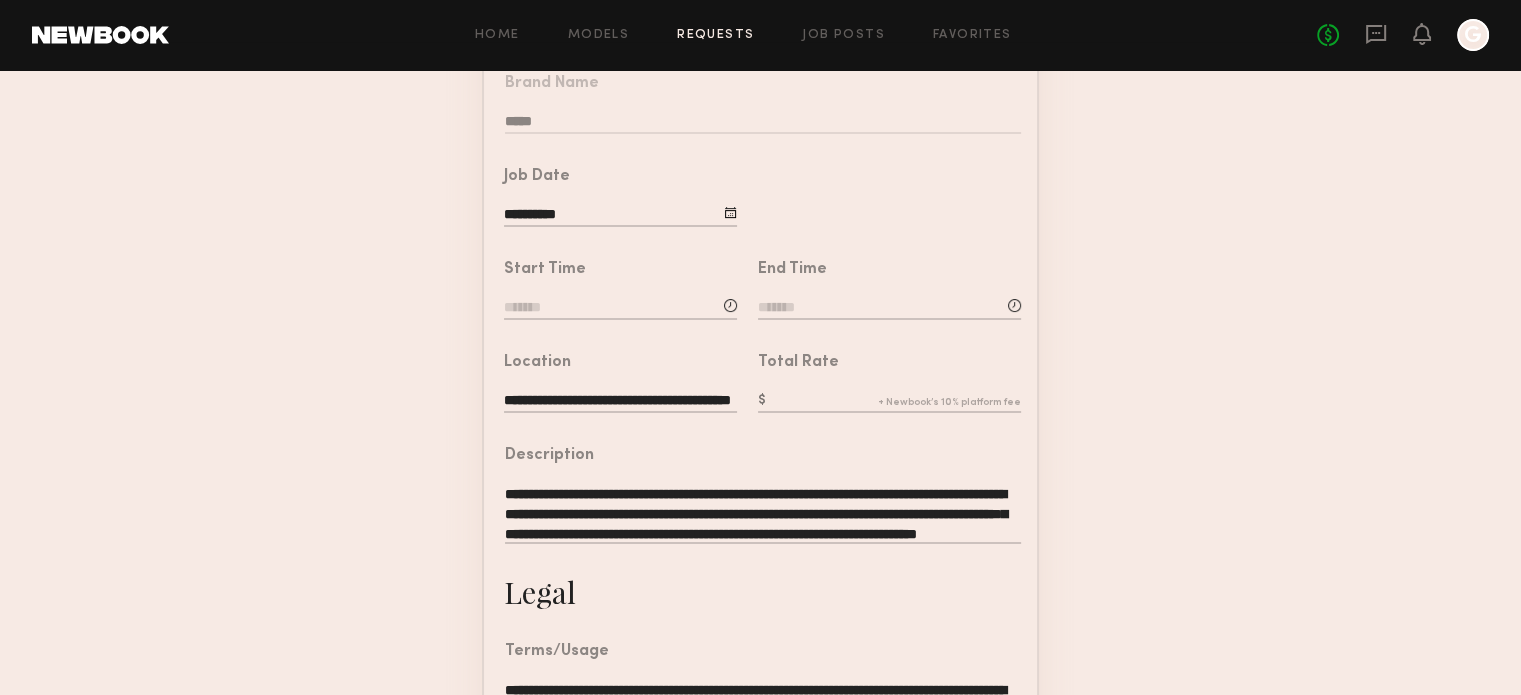 click on "**********" 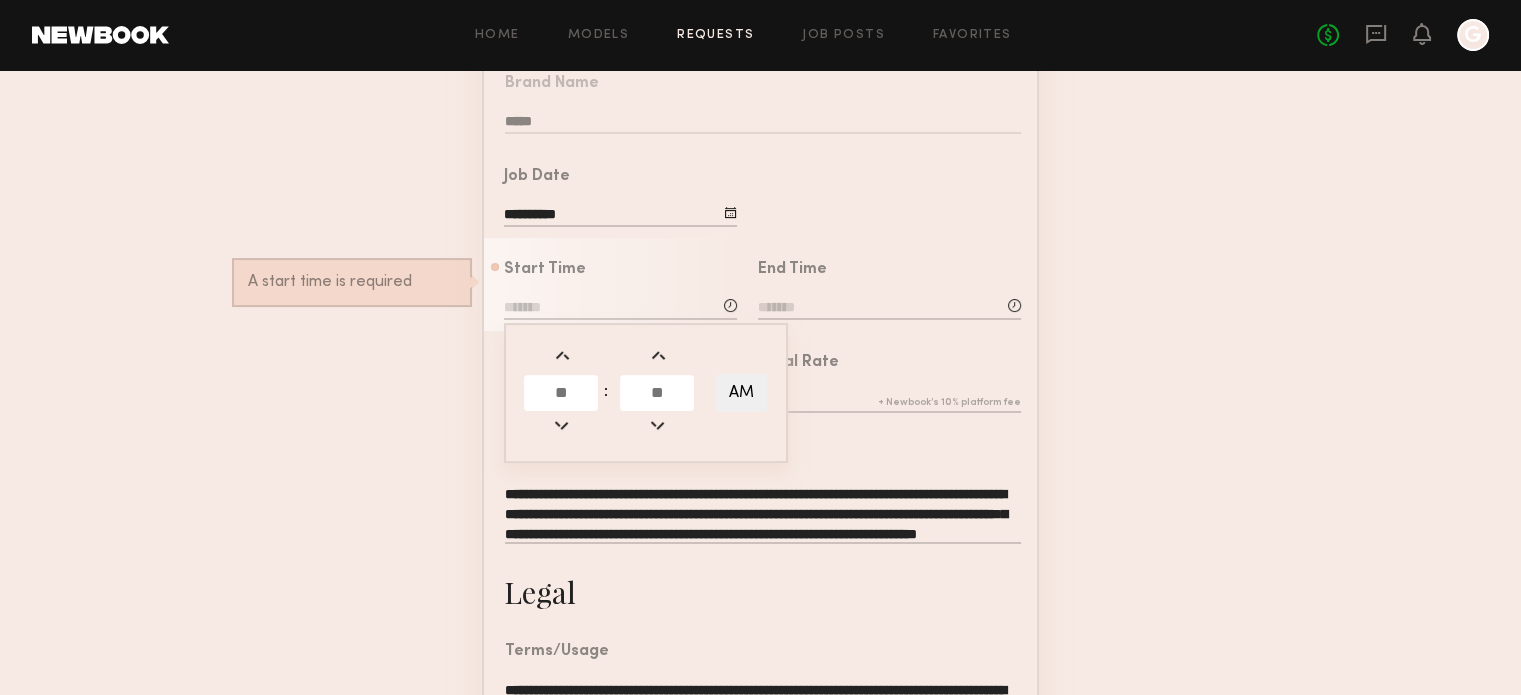click 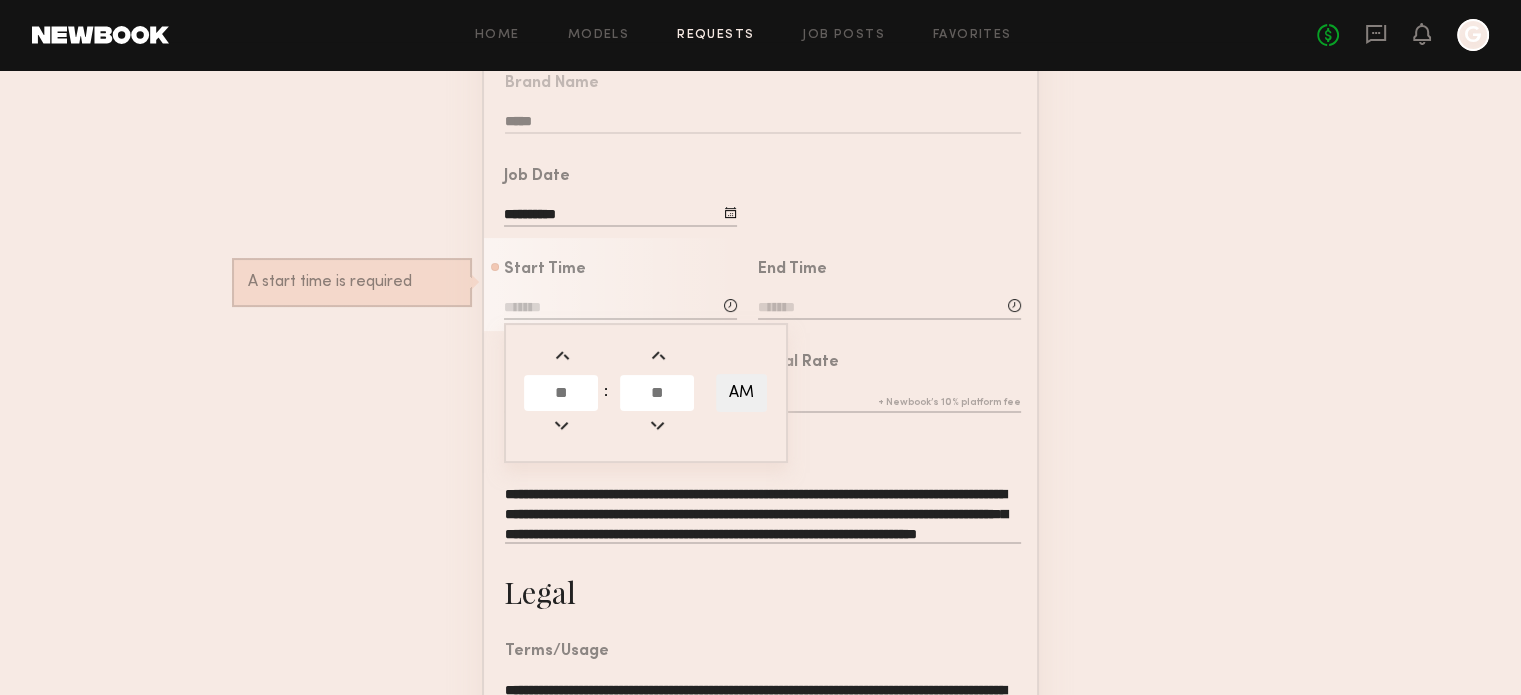 click 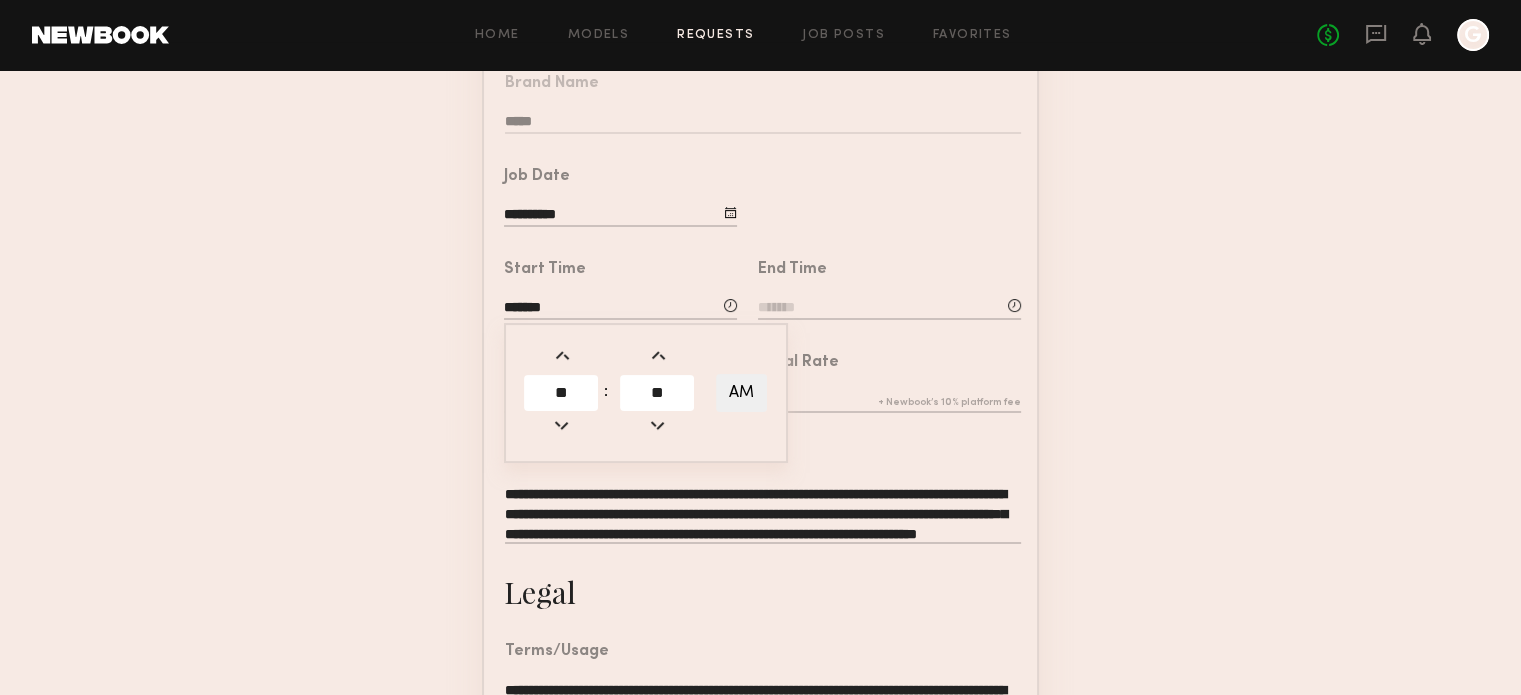click 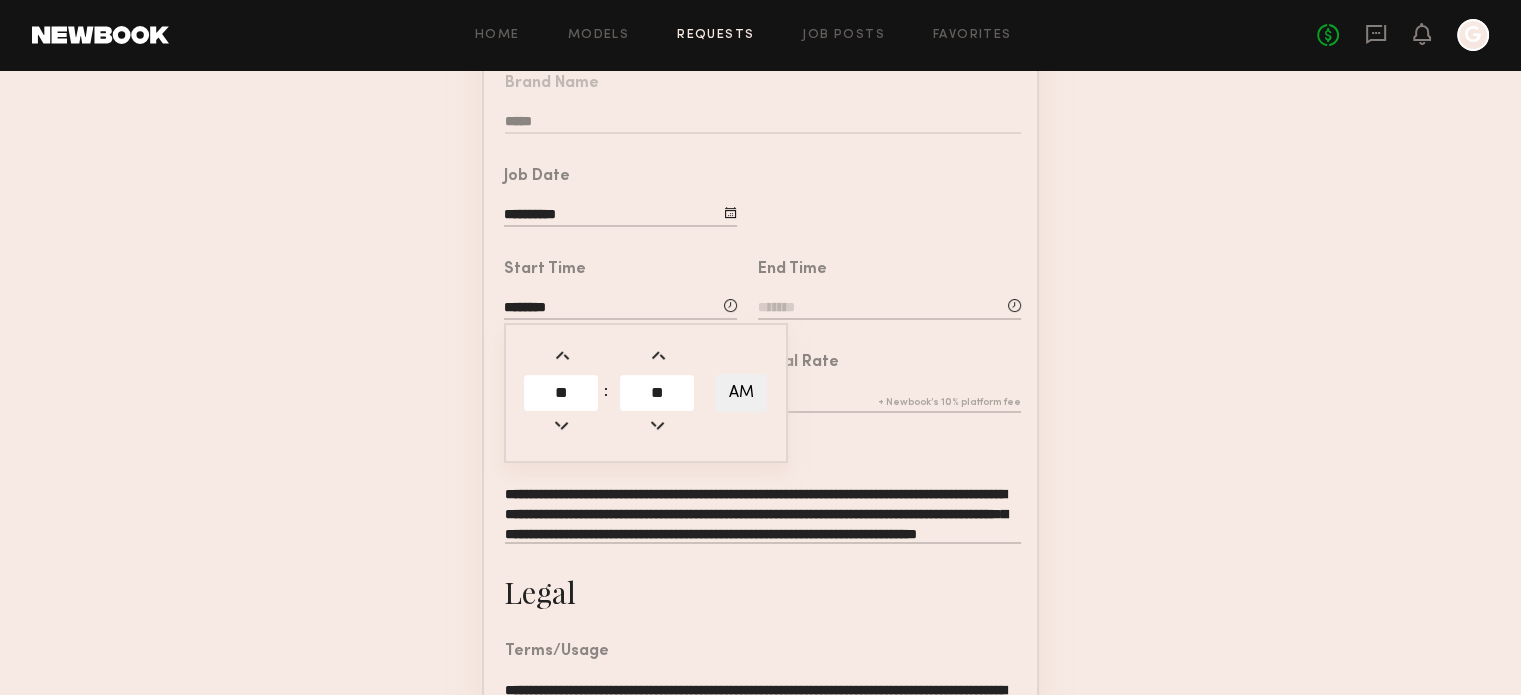 click 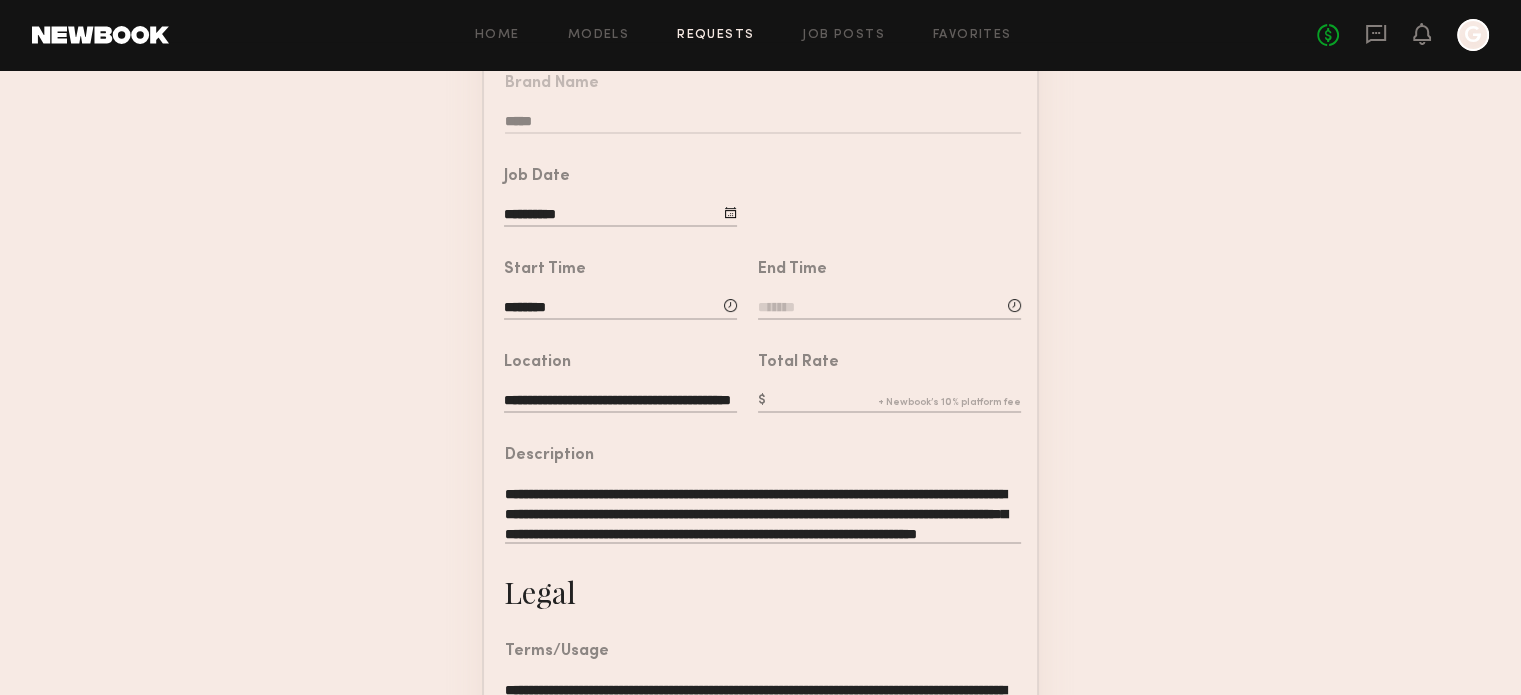 click 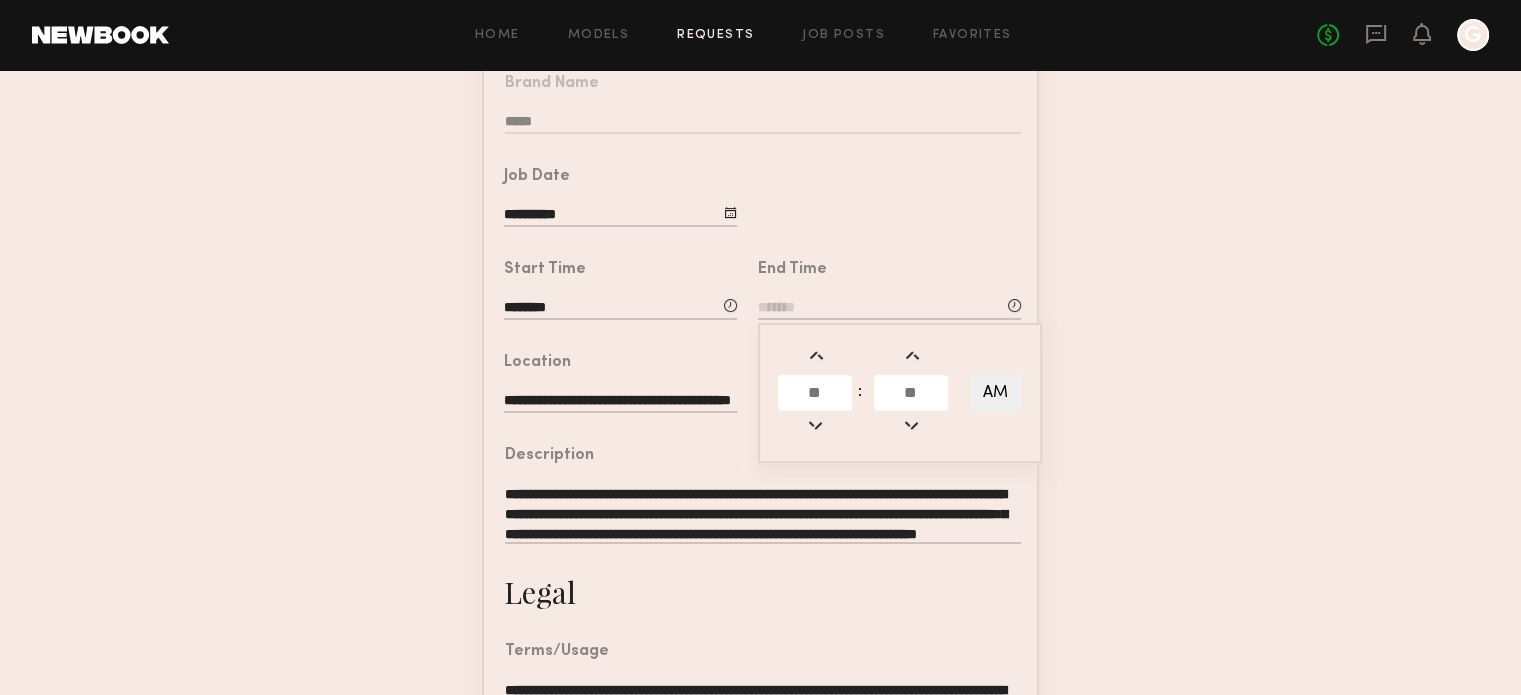 click 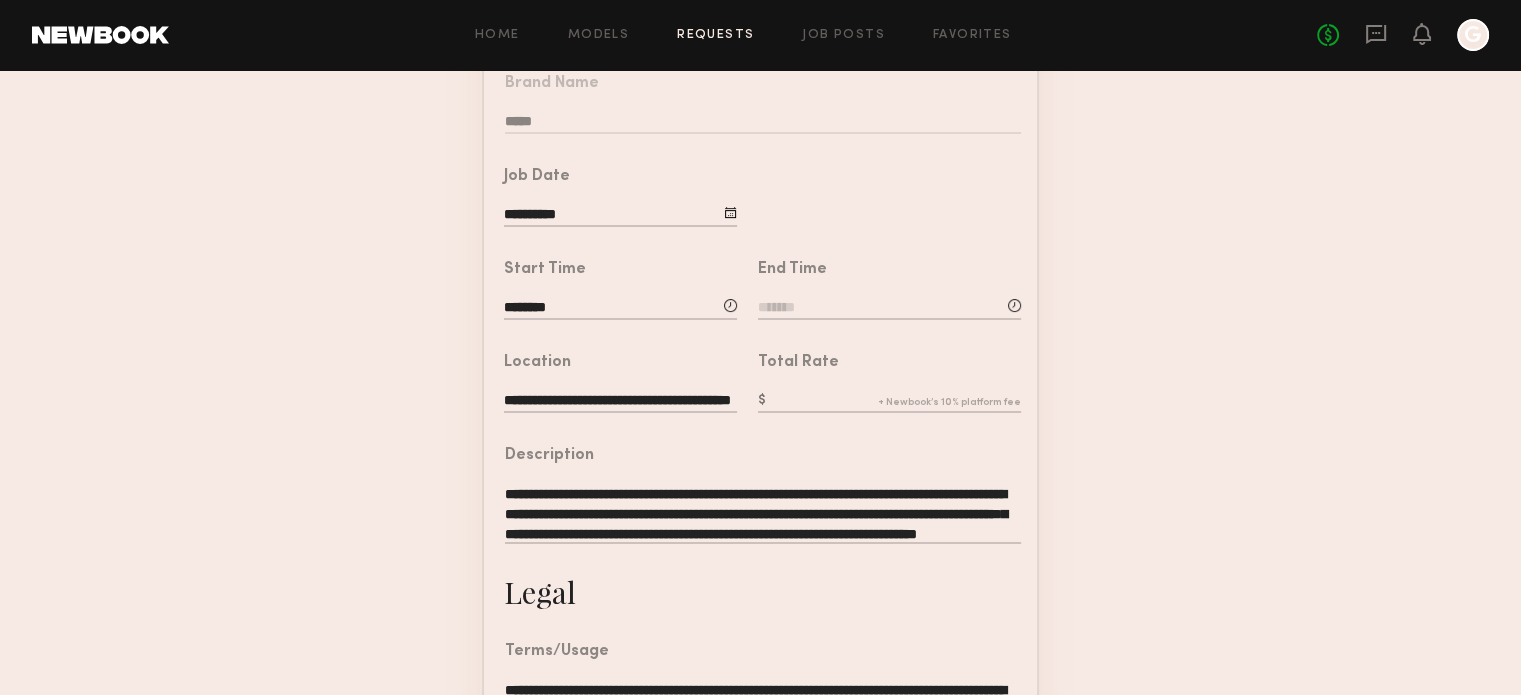 click 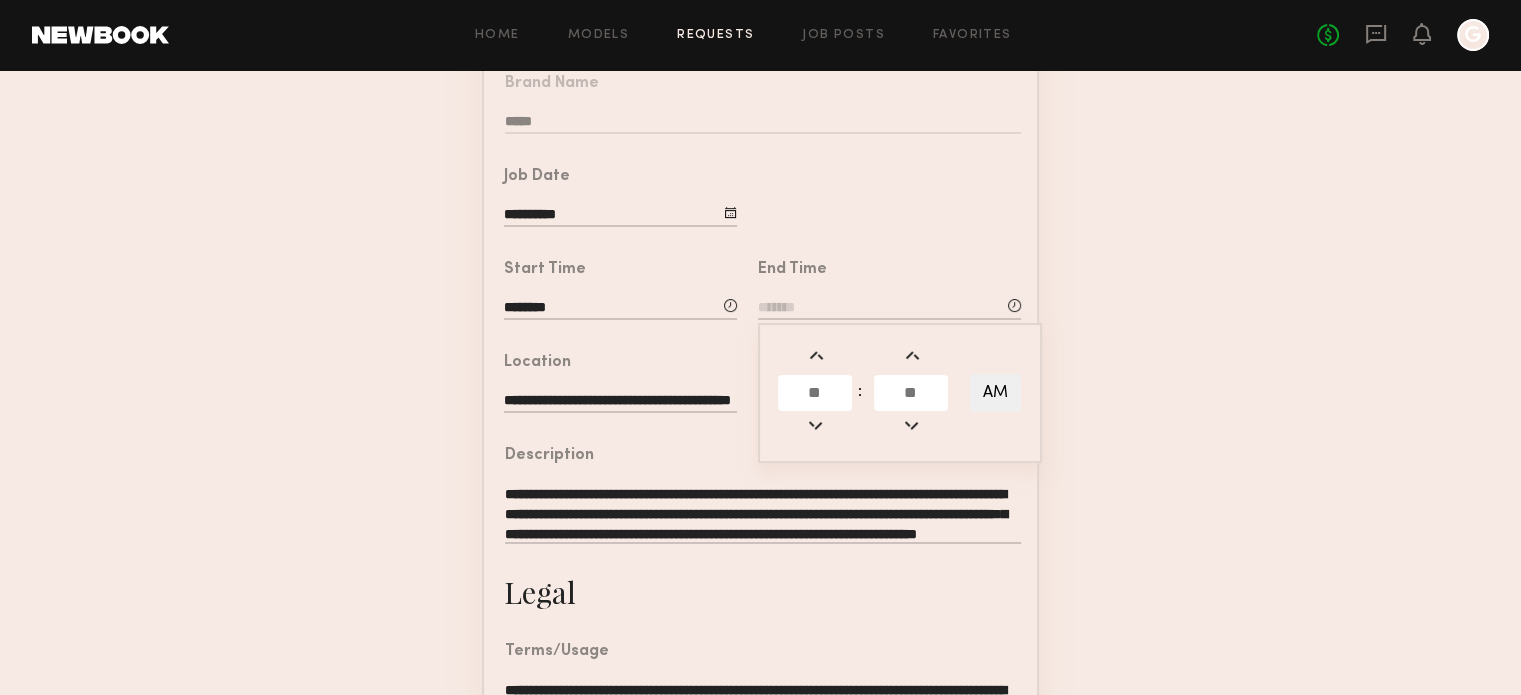click 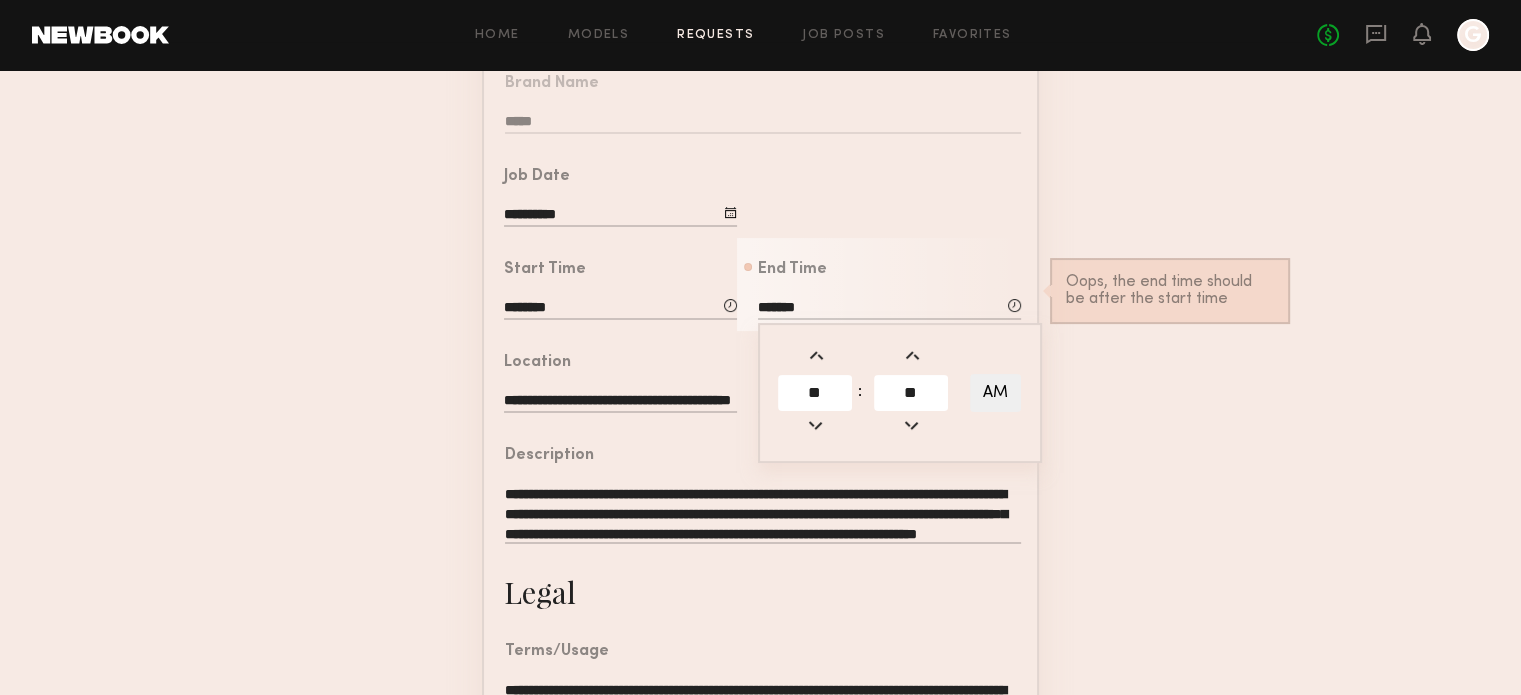 click on "**********" 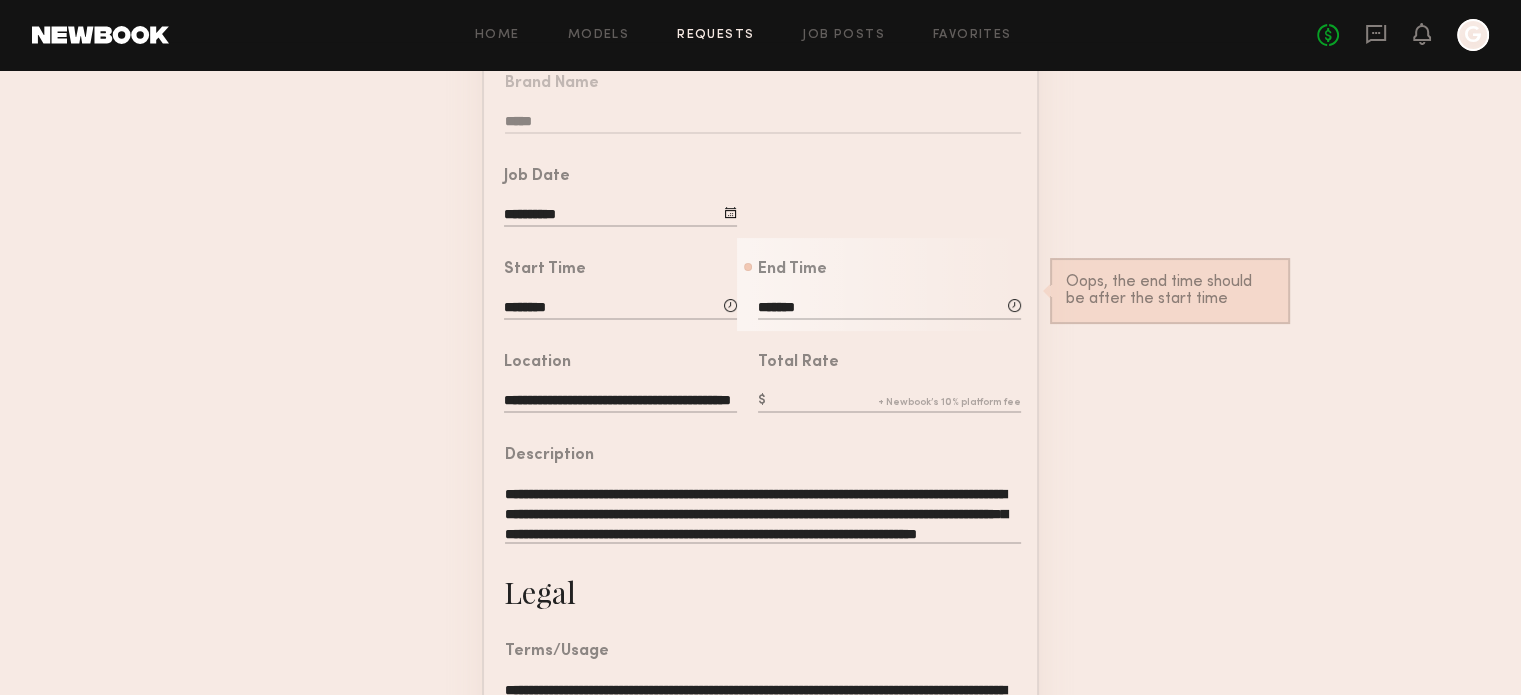 click on "*******" 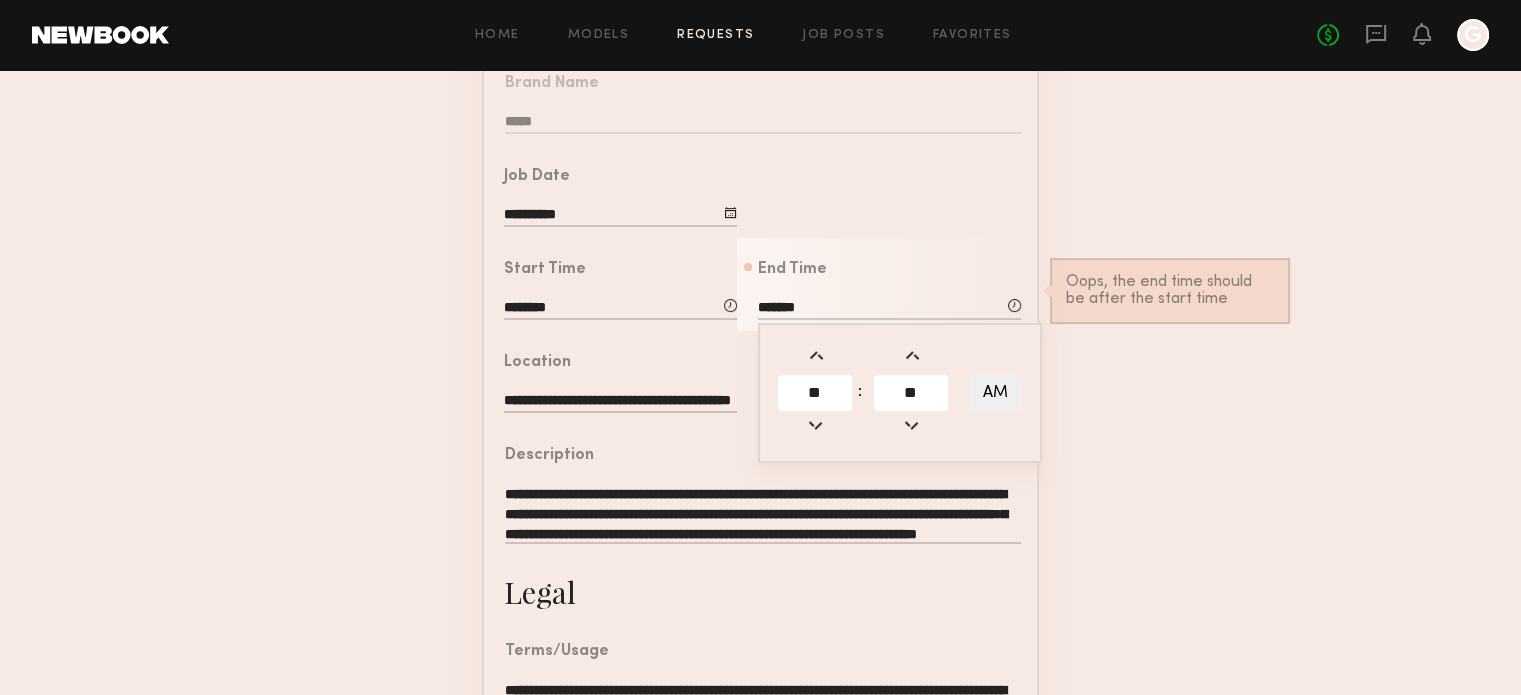 click on "AM" 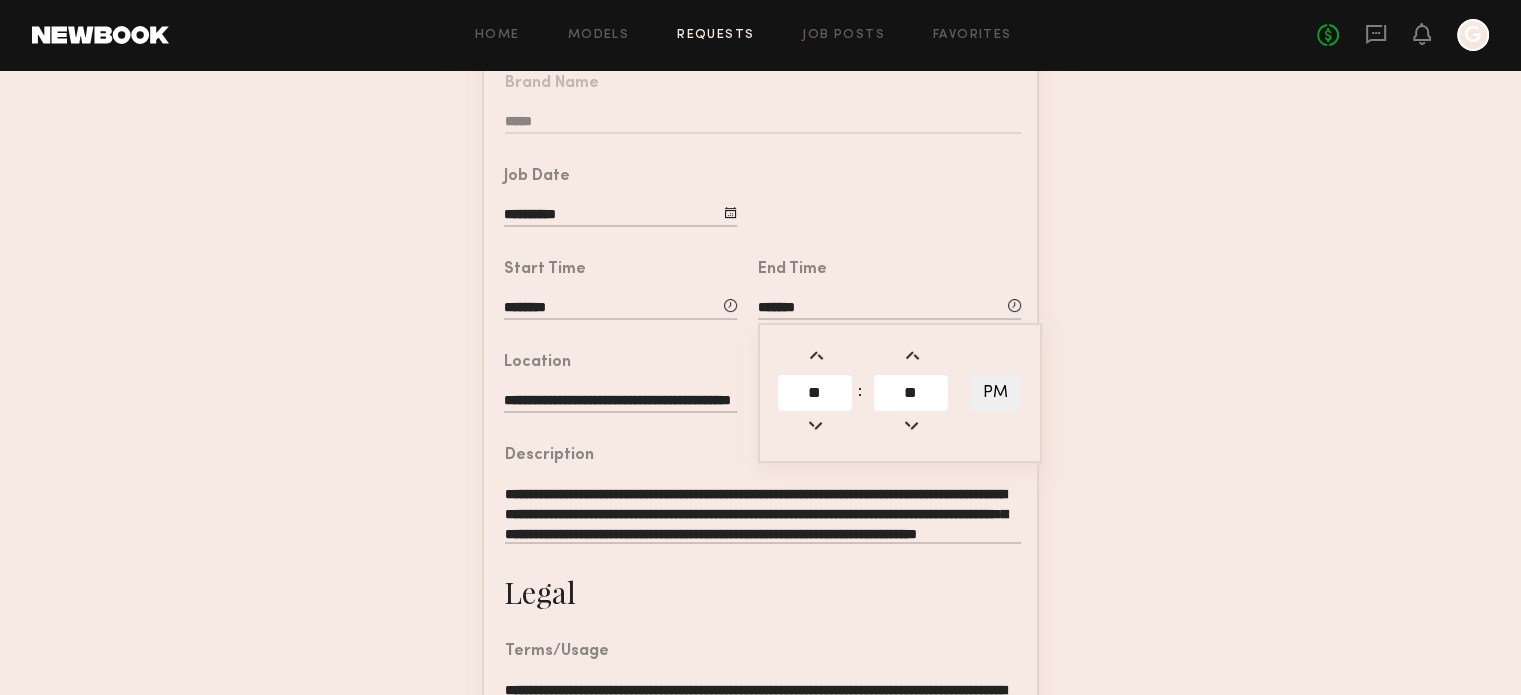 click on "**********" 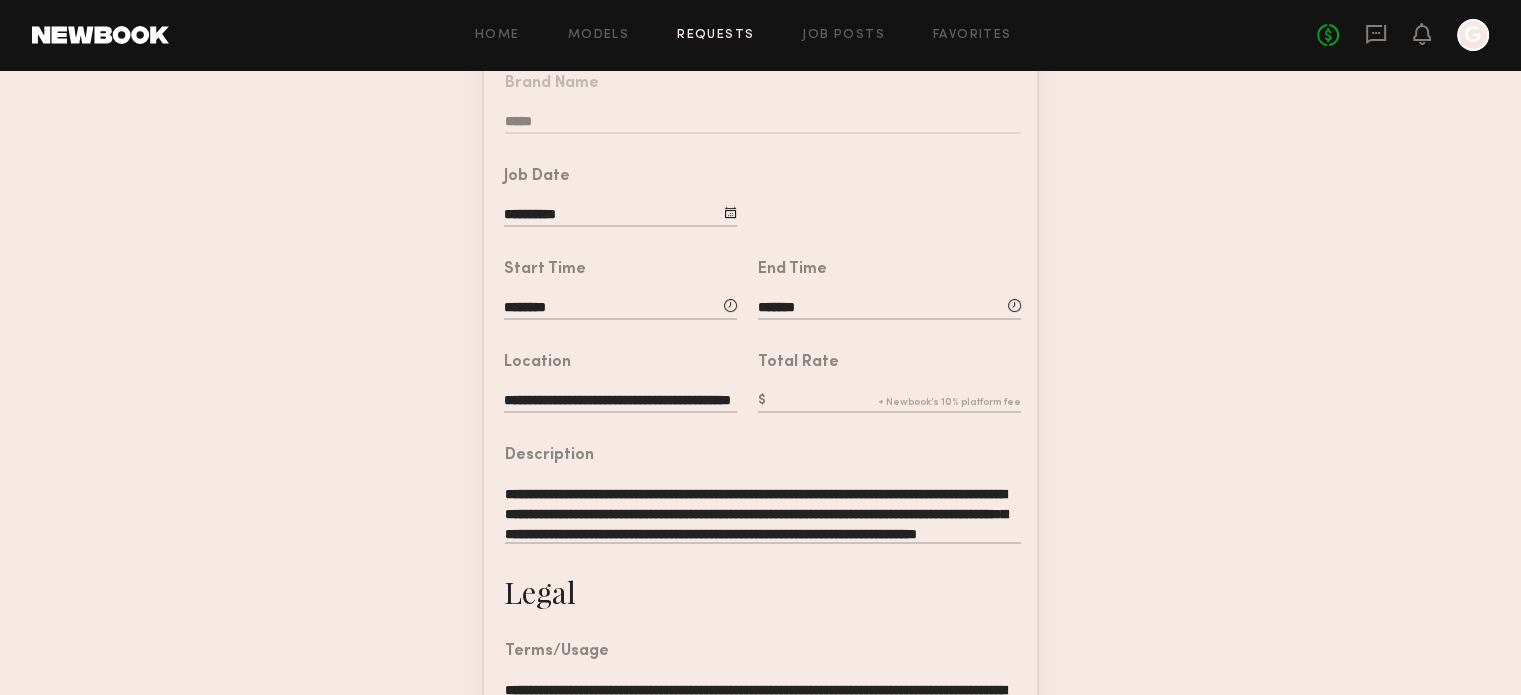 click 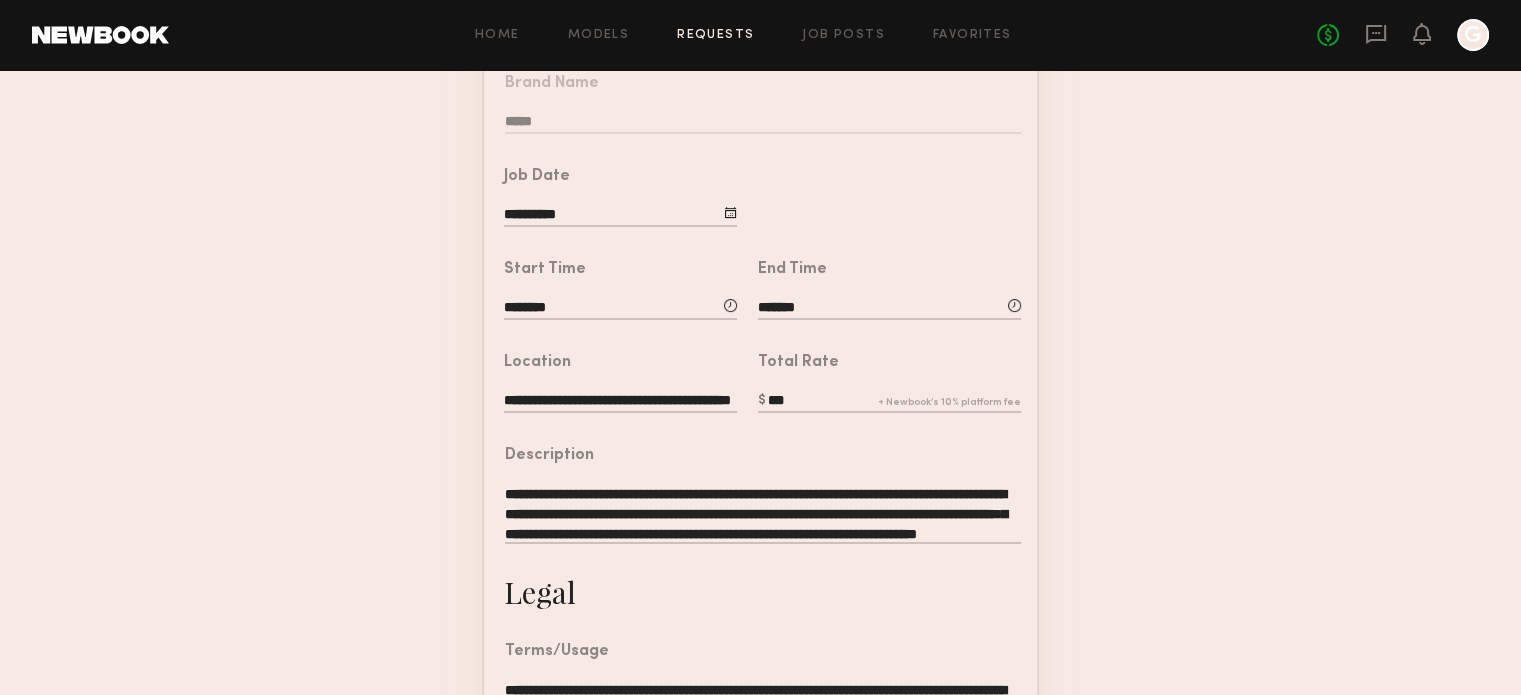 type on "***" 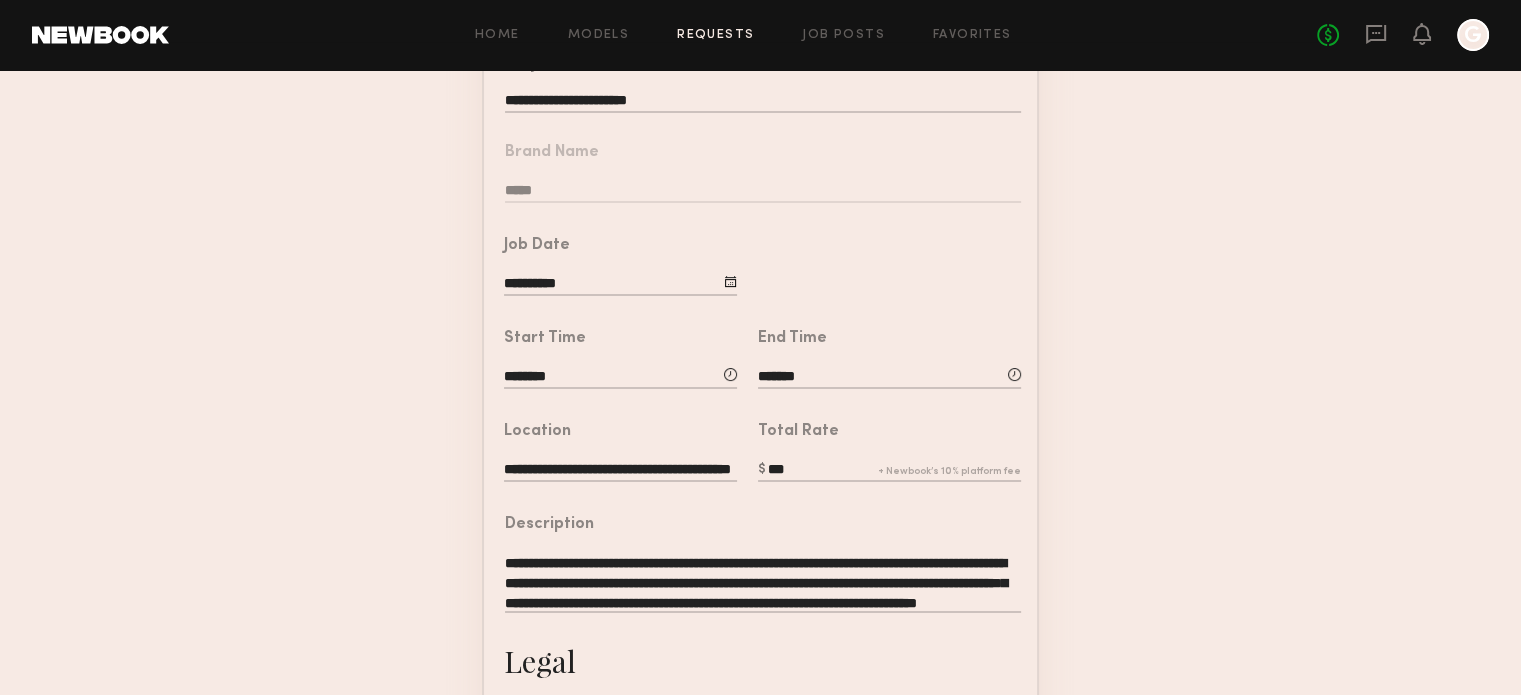 scroll, scrollTop: 300, scrollLeft: 0, axis: vertical 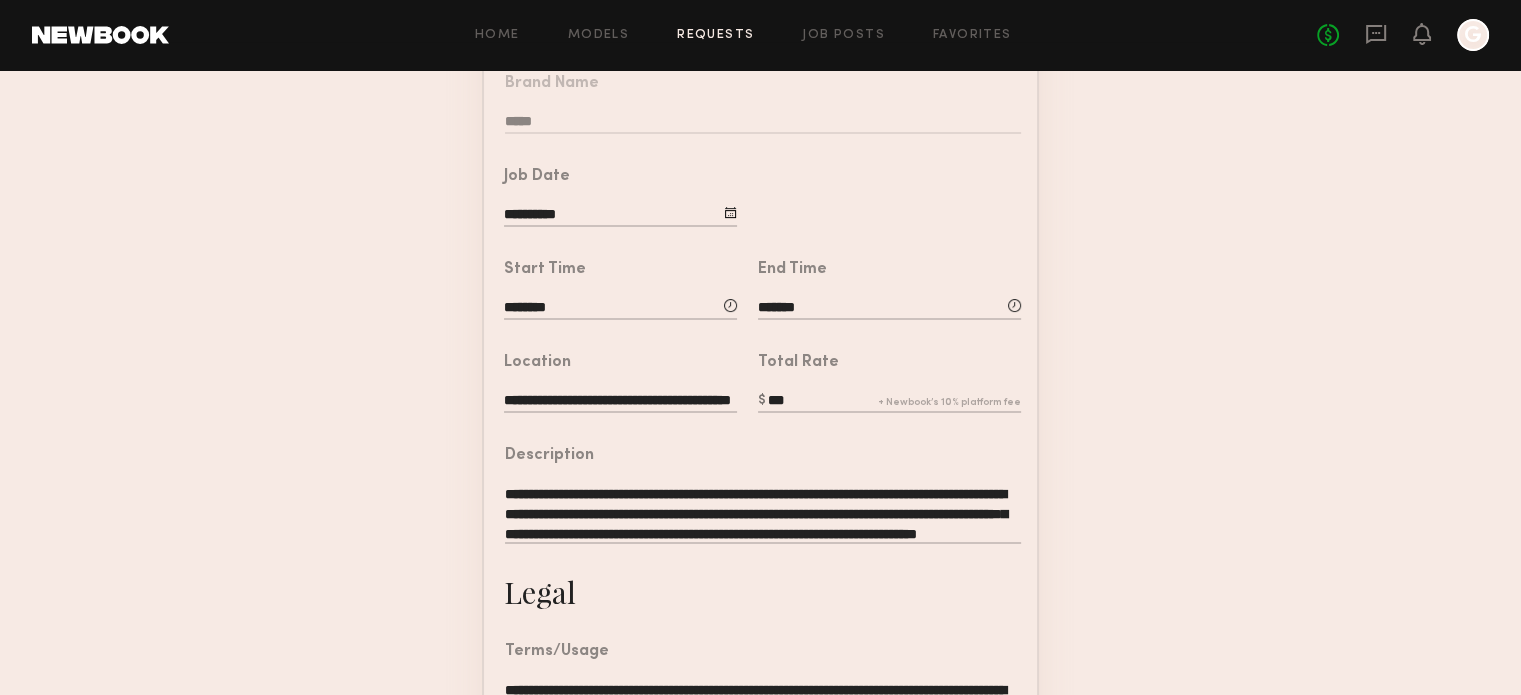 drag, startPoint x: 799, startPoint y: 418, endPoint x: 758, endPoint y: 422, distance: 41.19466 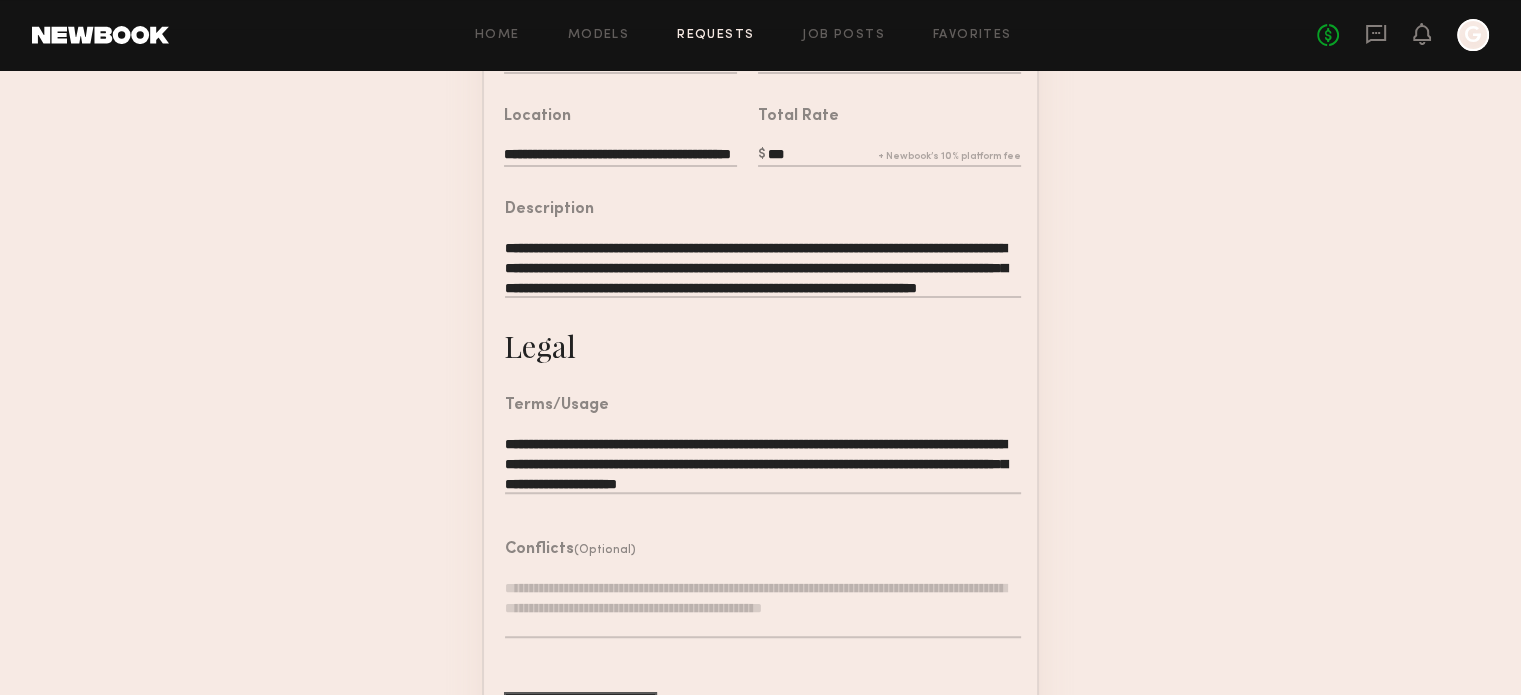 scroll, scrollTop: 652, scrollLeft: 0, axis: vertical 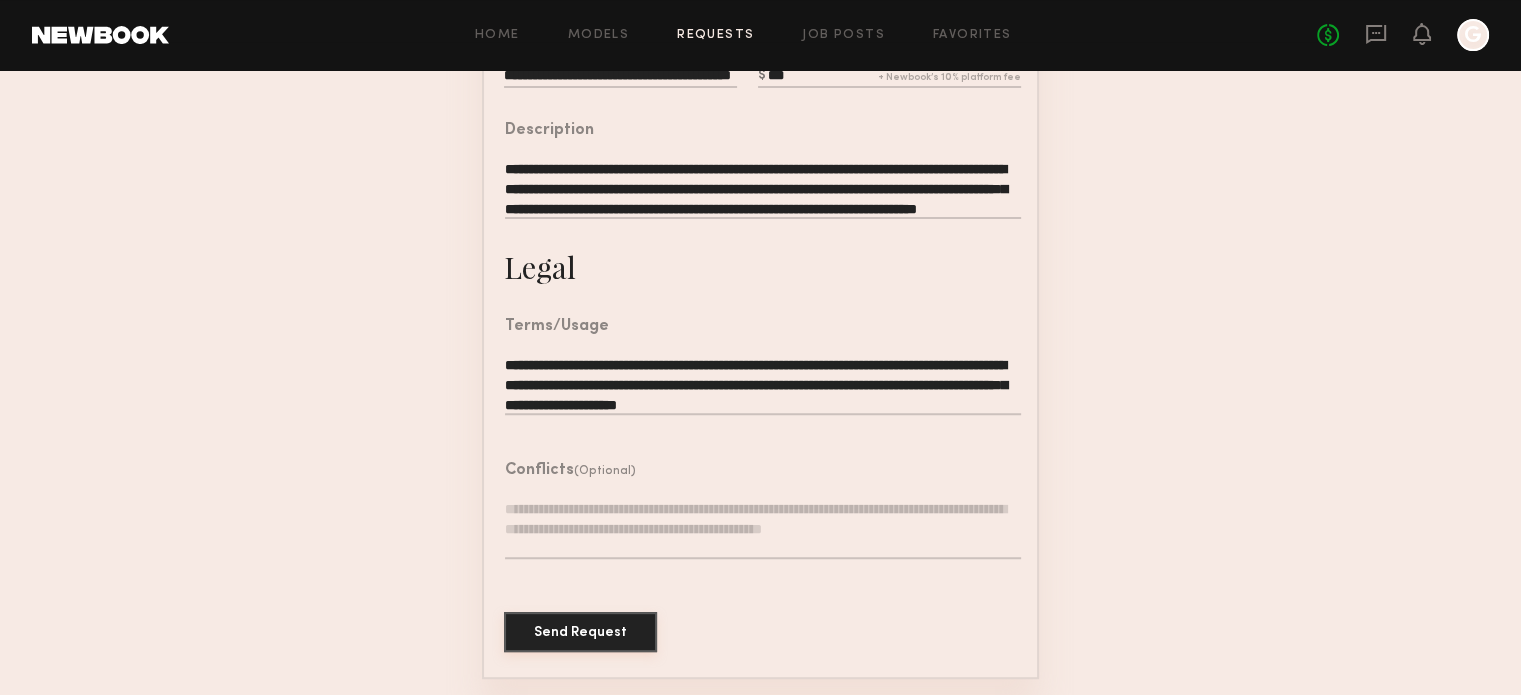 click on "Send Request" 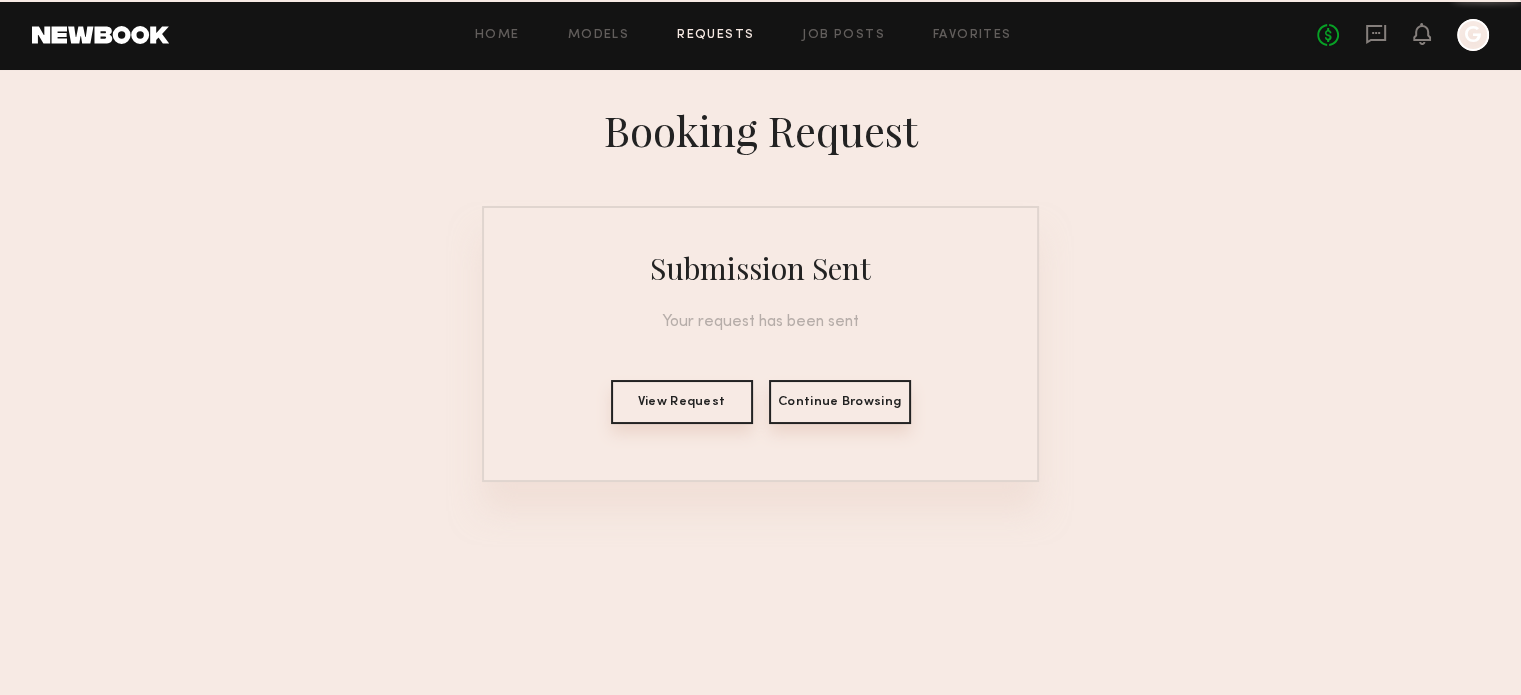 scroll, scrollTop: 0, scrollLeft: 0, axis: both 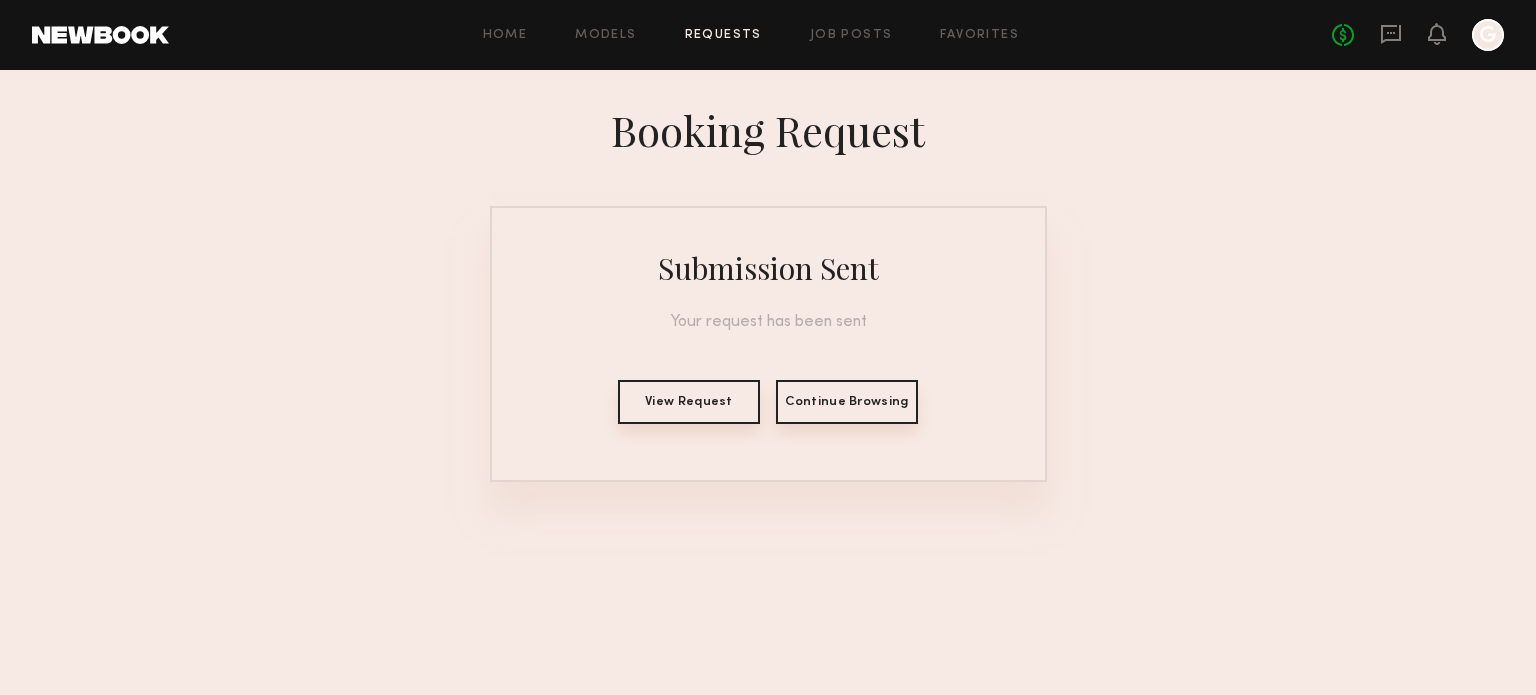 click on "Booking Request Submission Sent Your request has been sent  View Request   Continue Browsing" 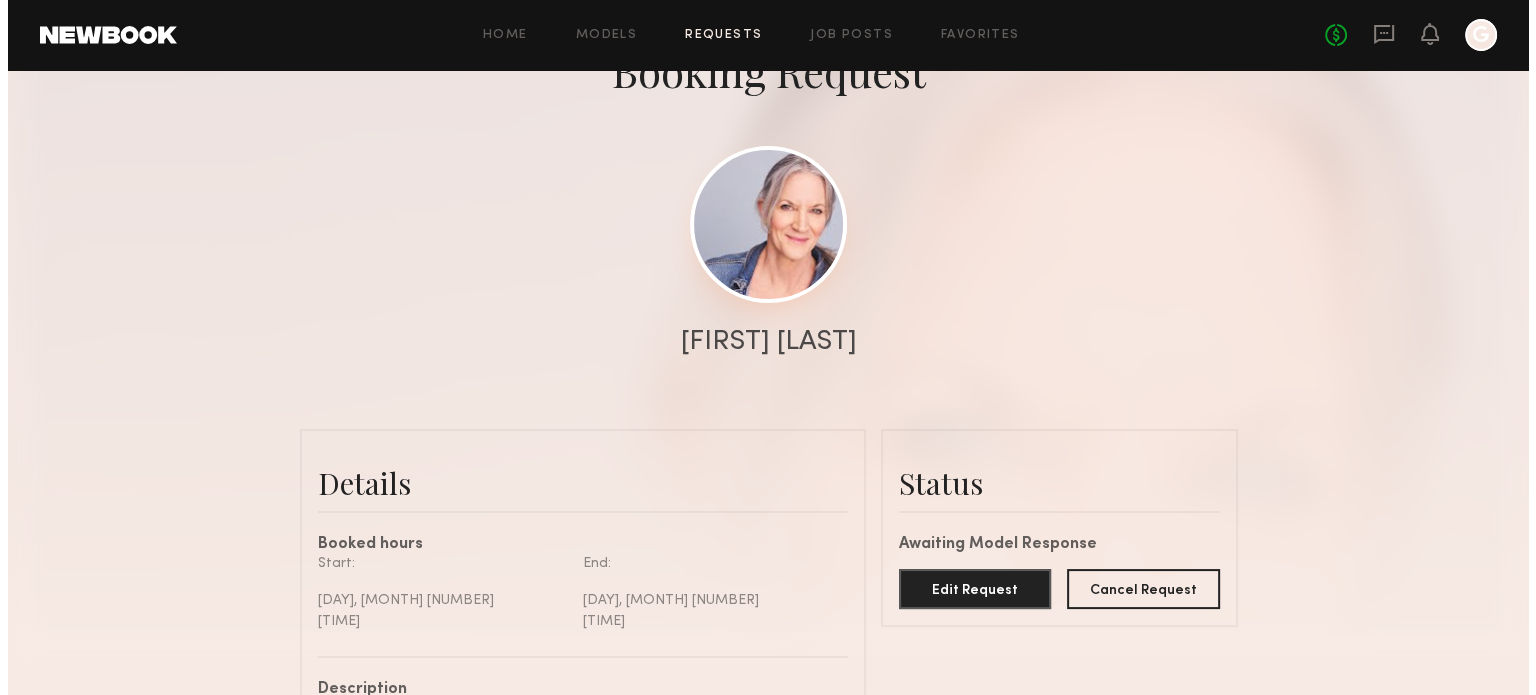 scroll, scrollTop: 0, scrollLeft: 0, axis: both 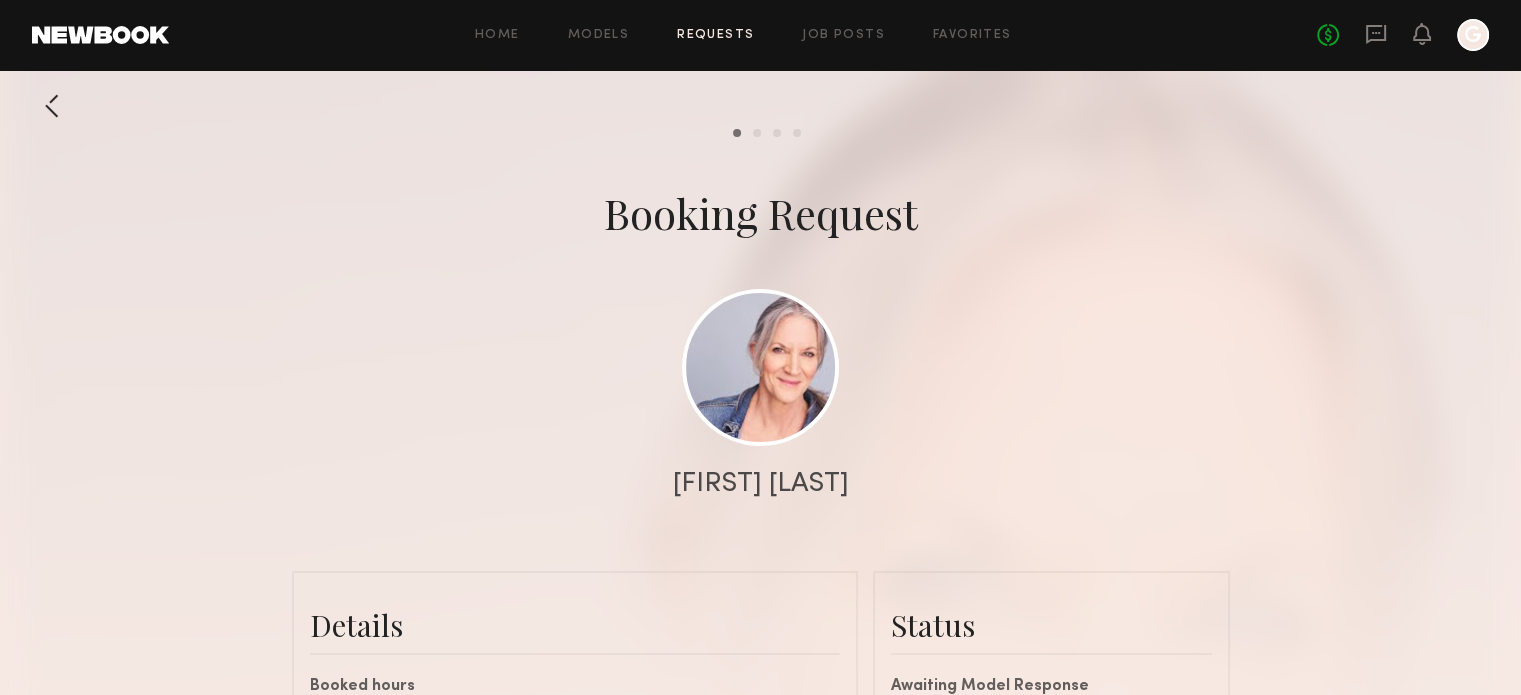 click on "Requests" 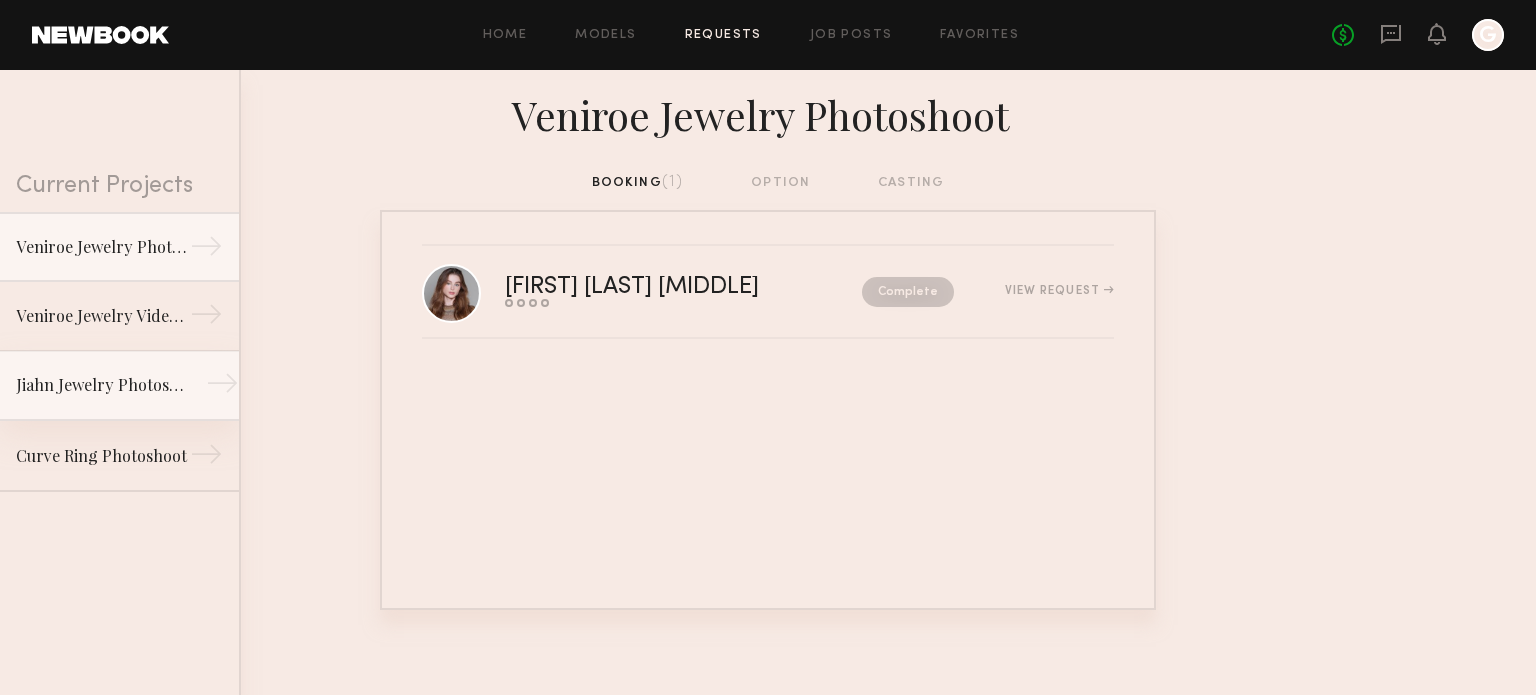 click on "Jiahn Jewelry Photoshoot →" 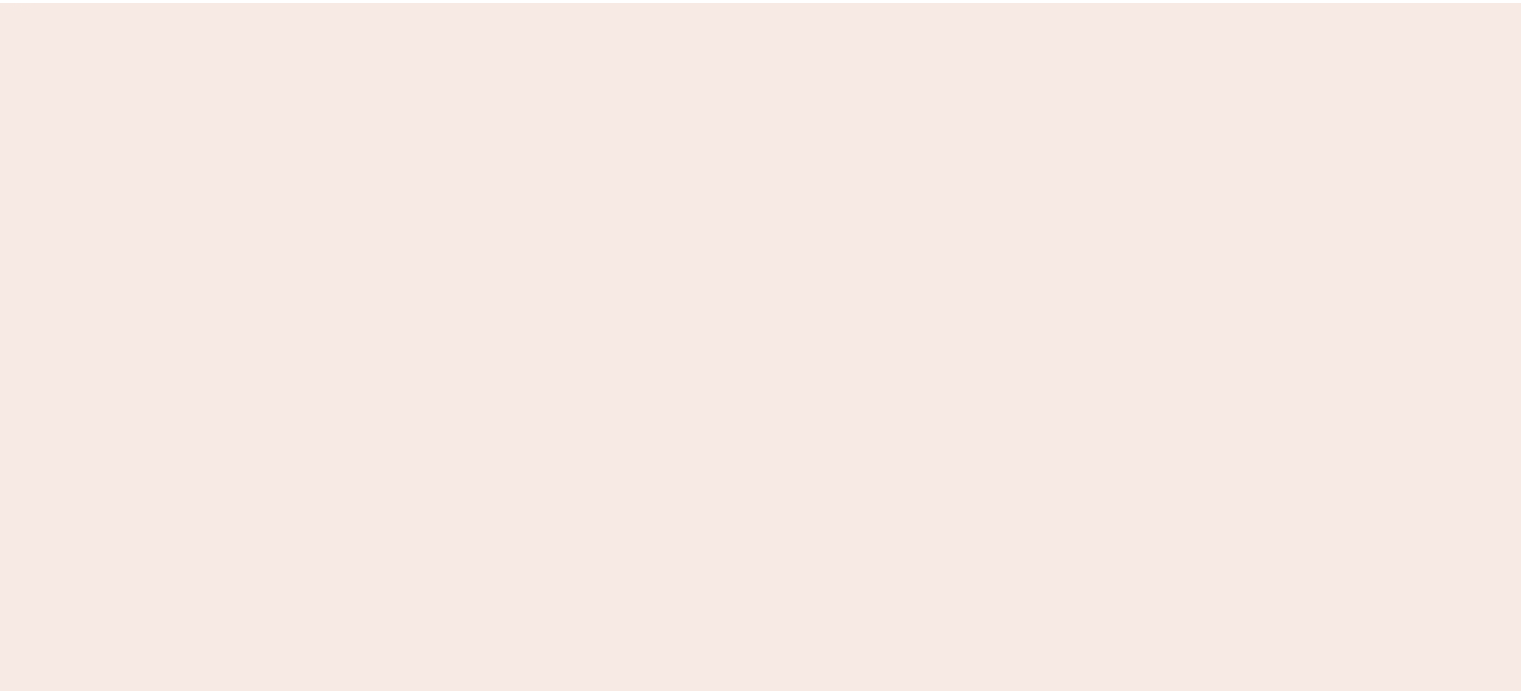 scroll, scrollTop: 0, scrollLeft: 0, axis: both 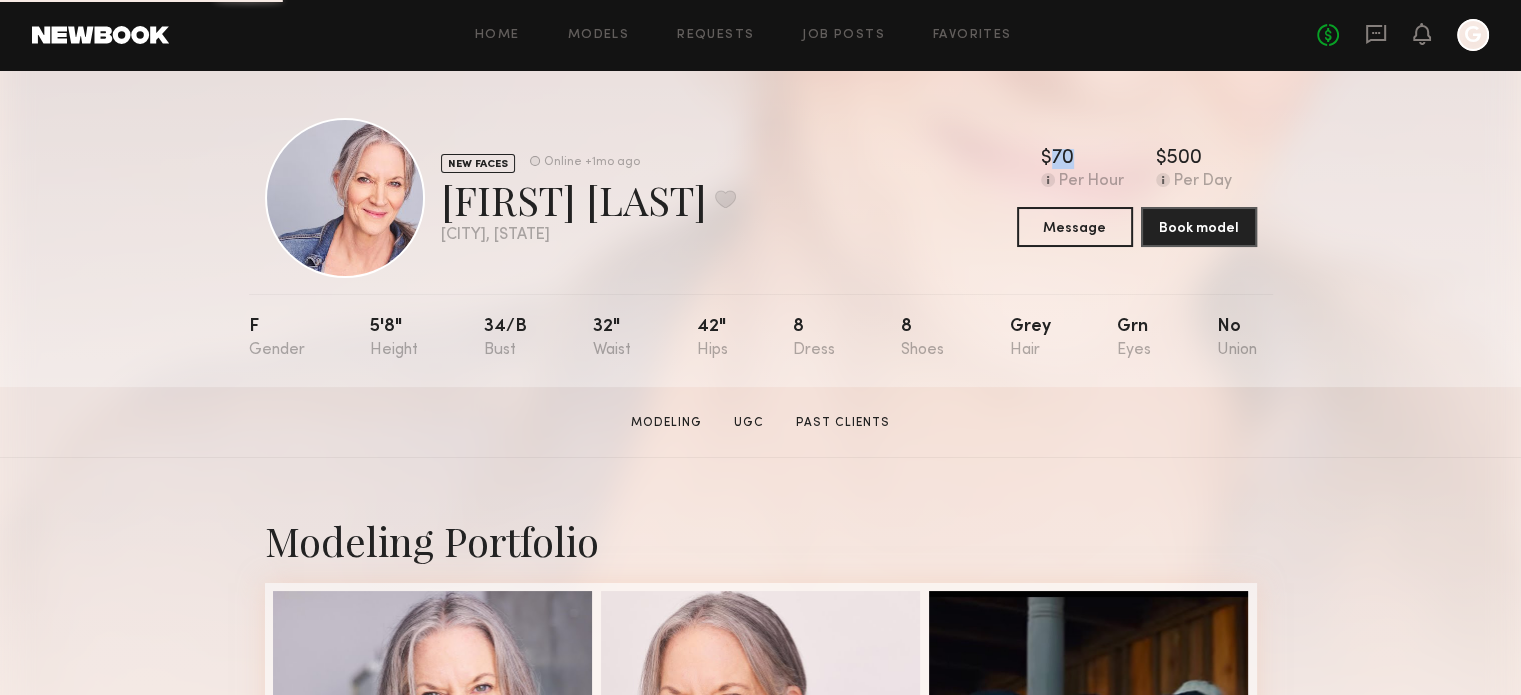 drag, startPoint x: 1068, startPoint y: 152, endPoint x: 924, endPoint y: 165, distance: 144.58562 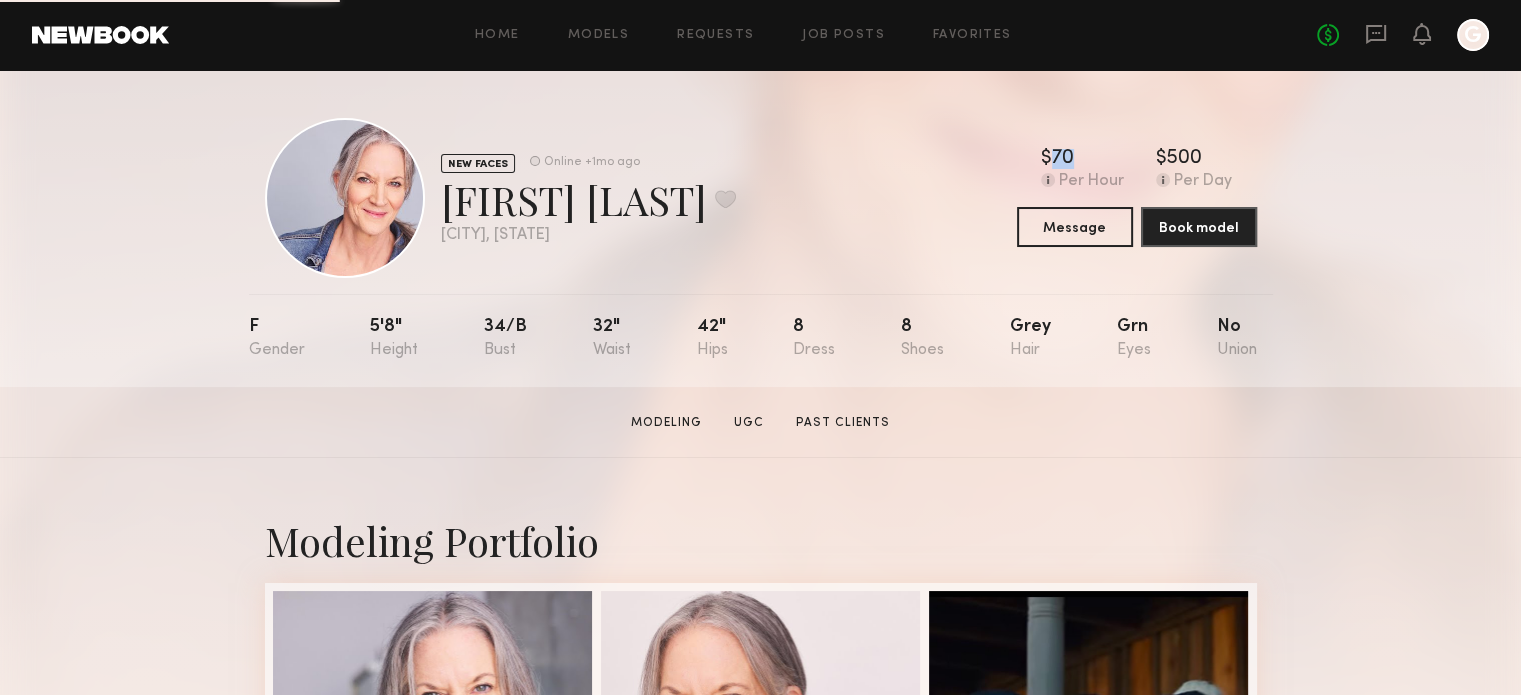 click on "NEW FACES Online +1mo ago  LeAnne F.  Favorite Redondo Beach , CA  Online +1mo ago  $   Typical rate set by model.  Can vary by project & usage.  70 Per Hour  $   Typical rate set by model.  Can vary by project & usage.  500 Per Day  Message  Book model" 